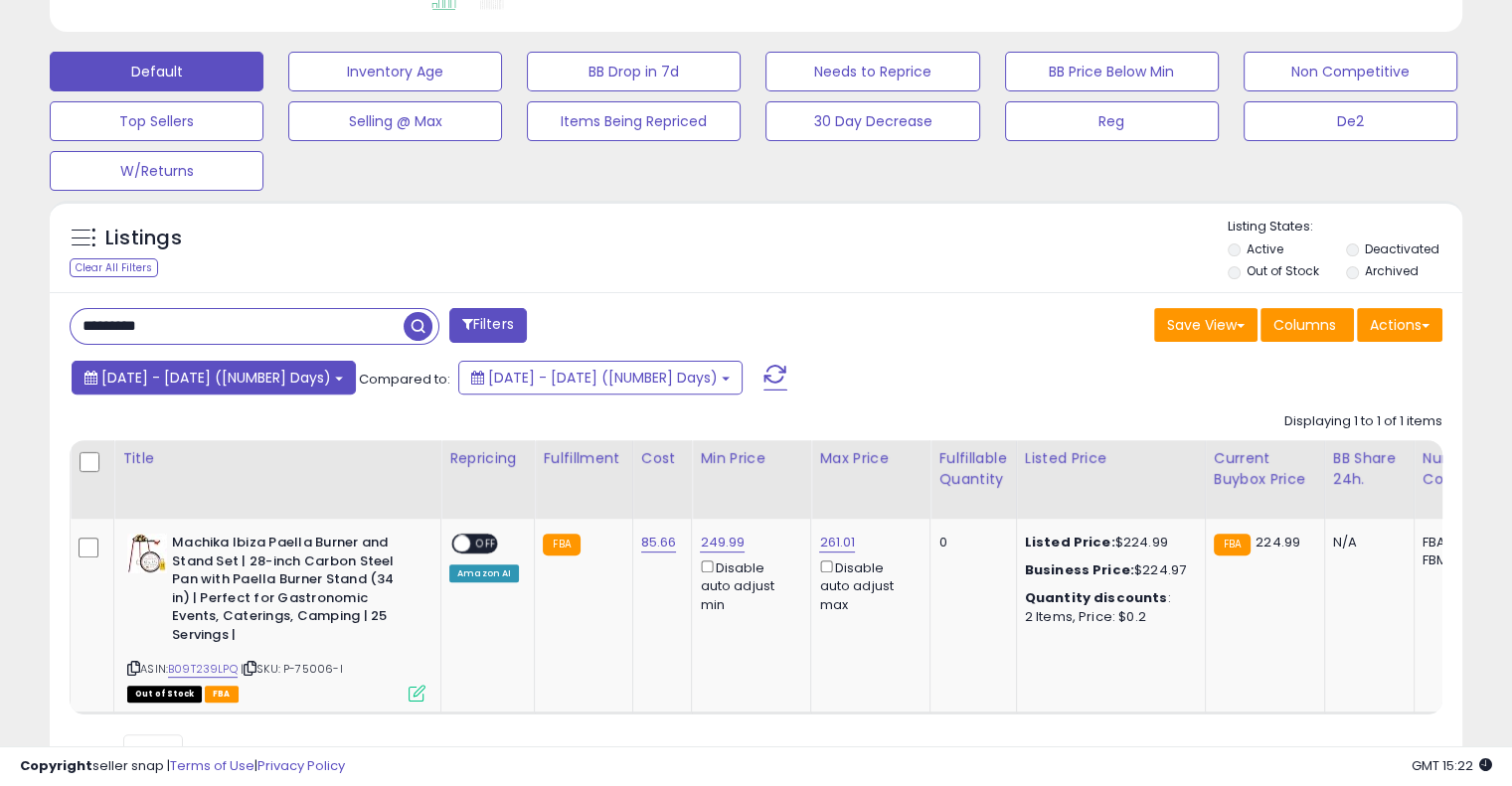 scroll, scrollTop: 574, scrollLeft: 0, axis: vertical 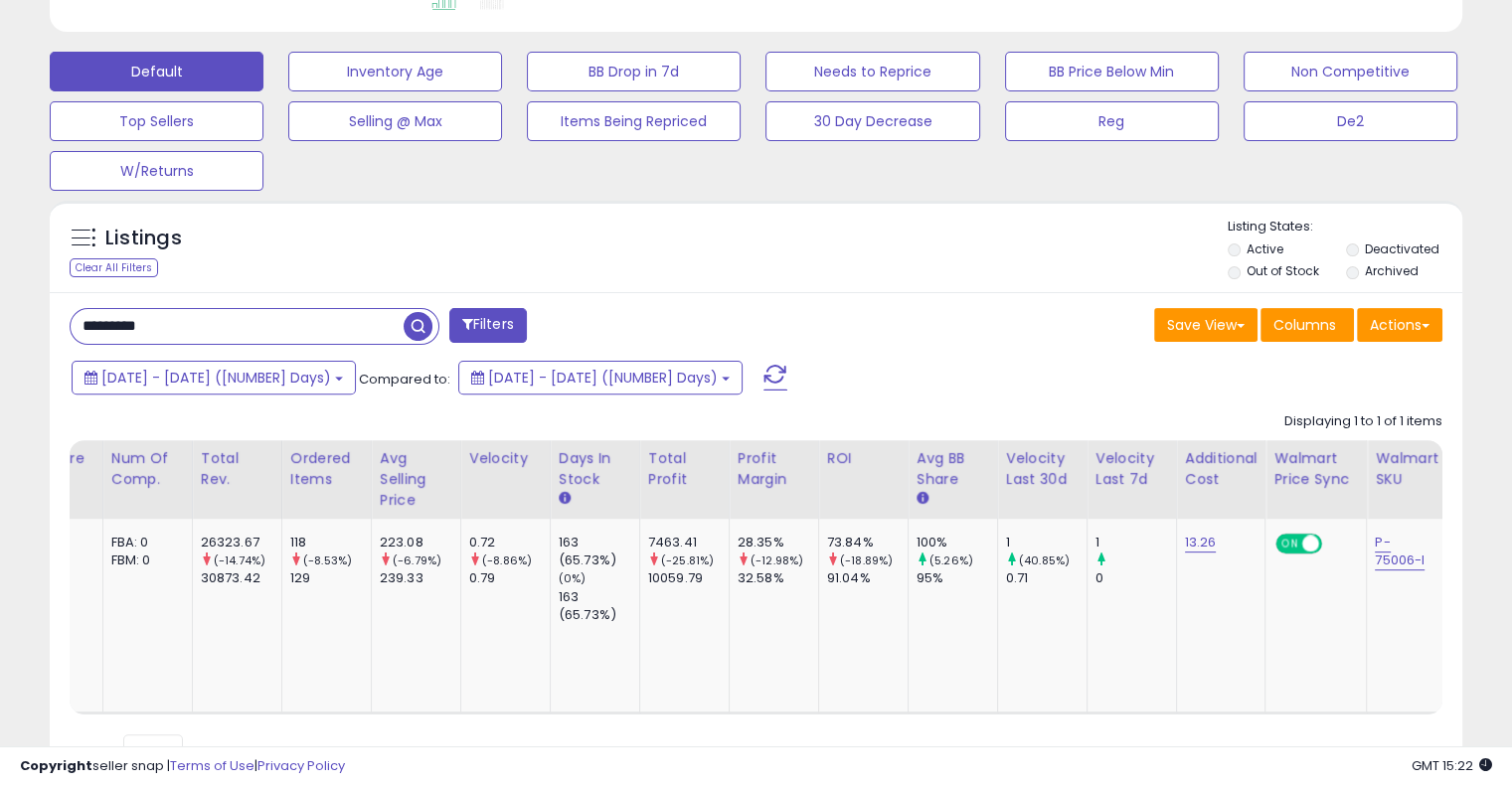 click on "*********" at bounding box center [237, 326] 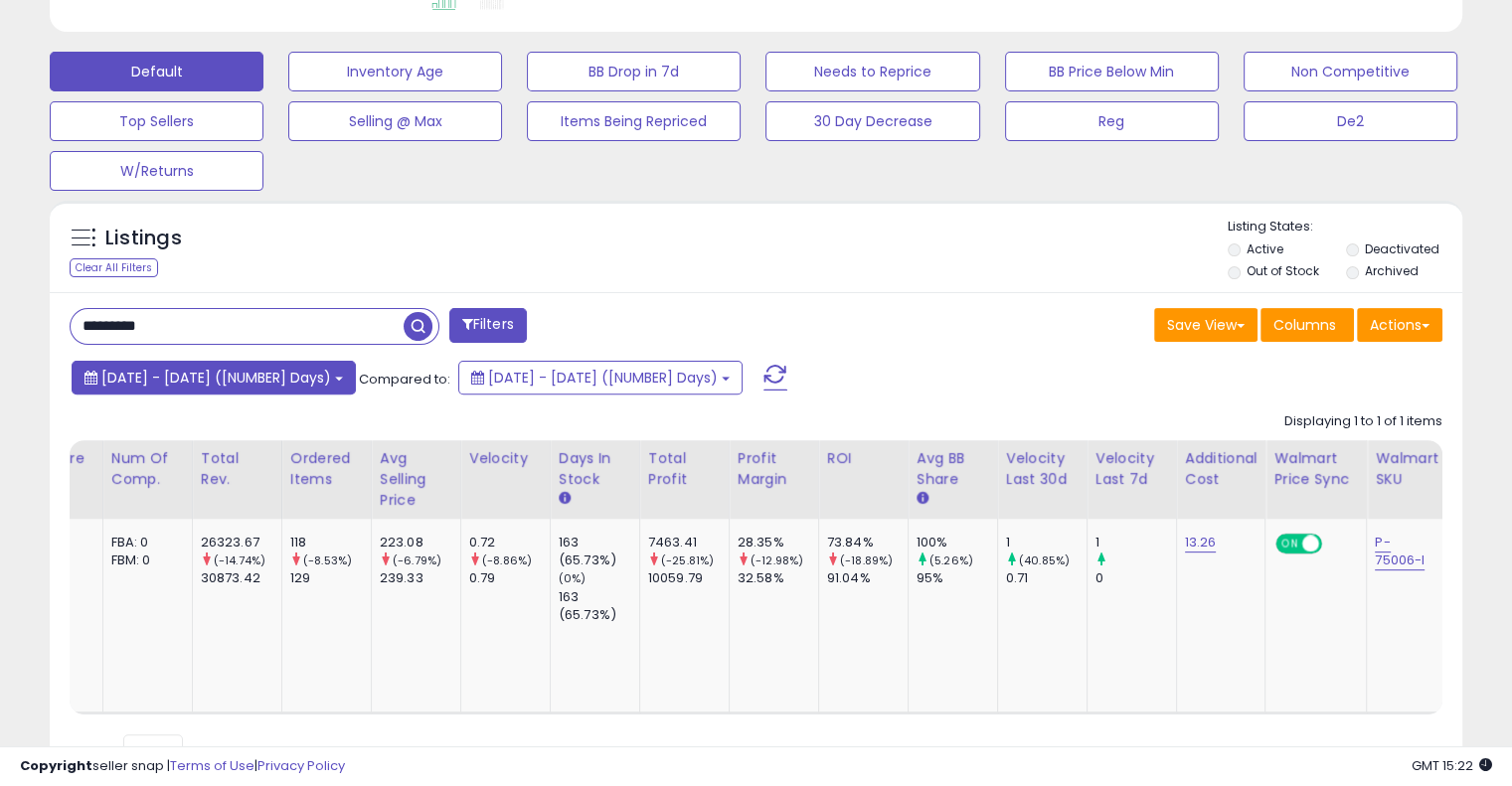 click on "[DATE] - [DATE] ([NUMBER] Days)" at bounding box center (214, 378) 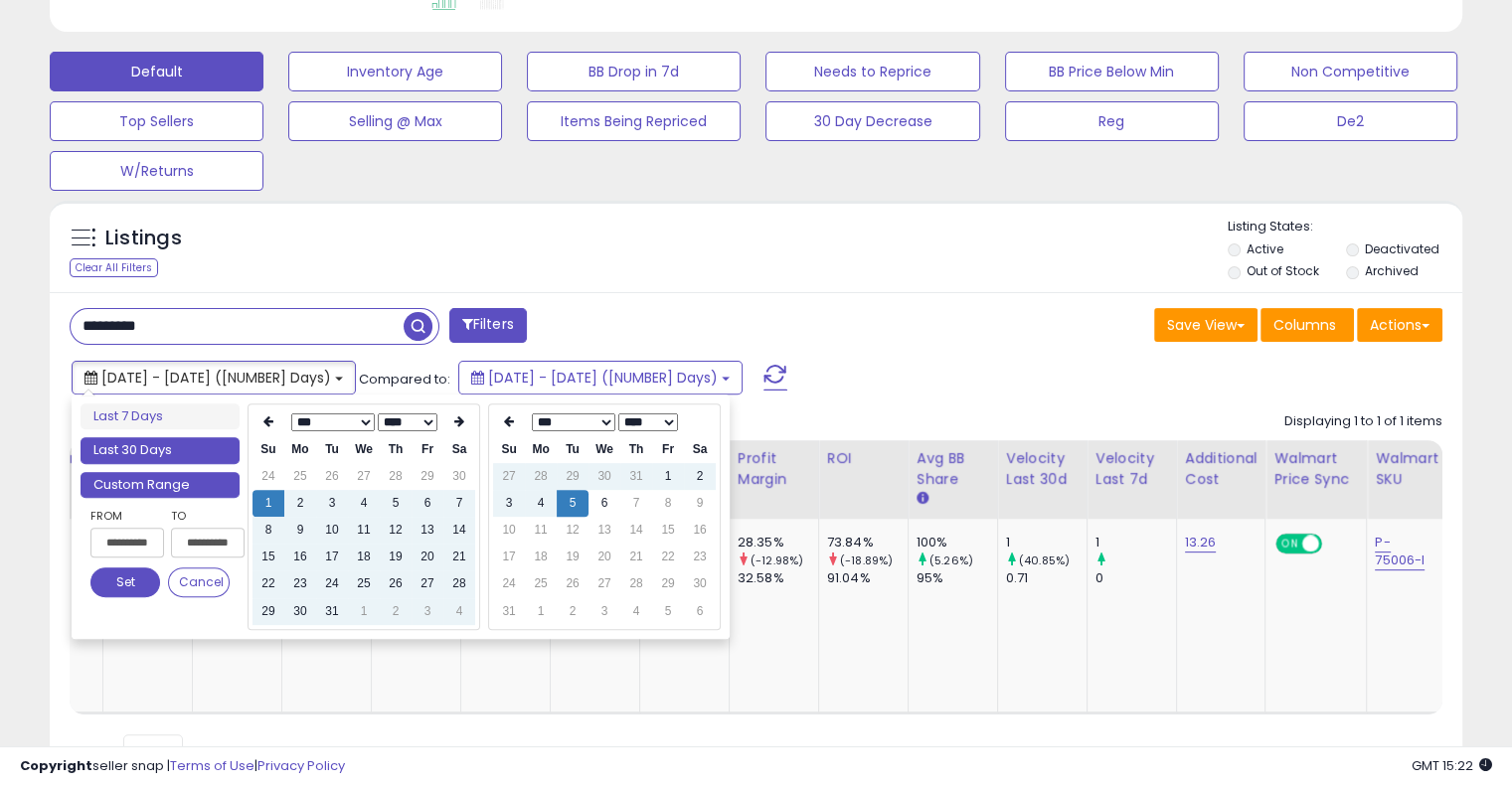 type on "**********" 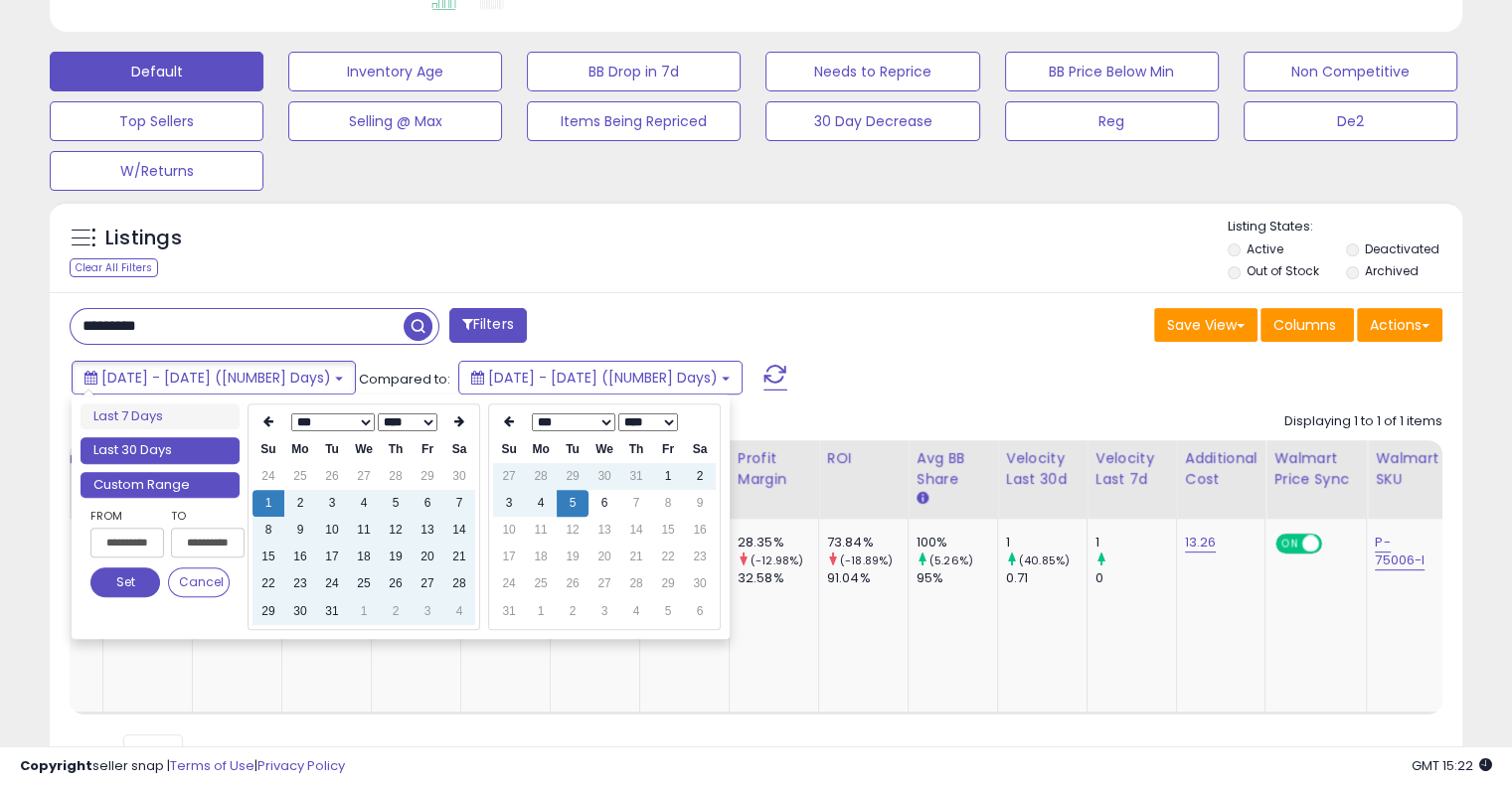 click on "Last 30 Days" at bounding box center [160, 450] 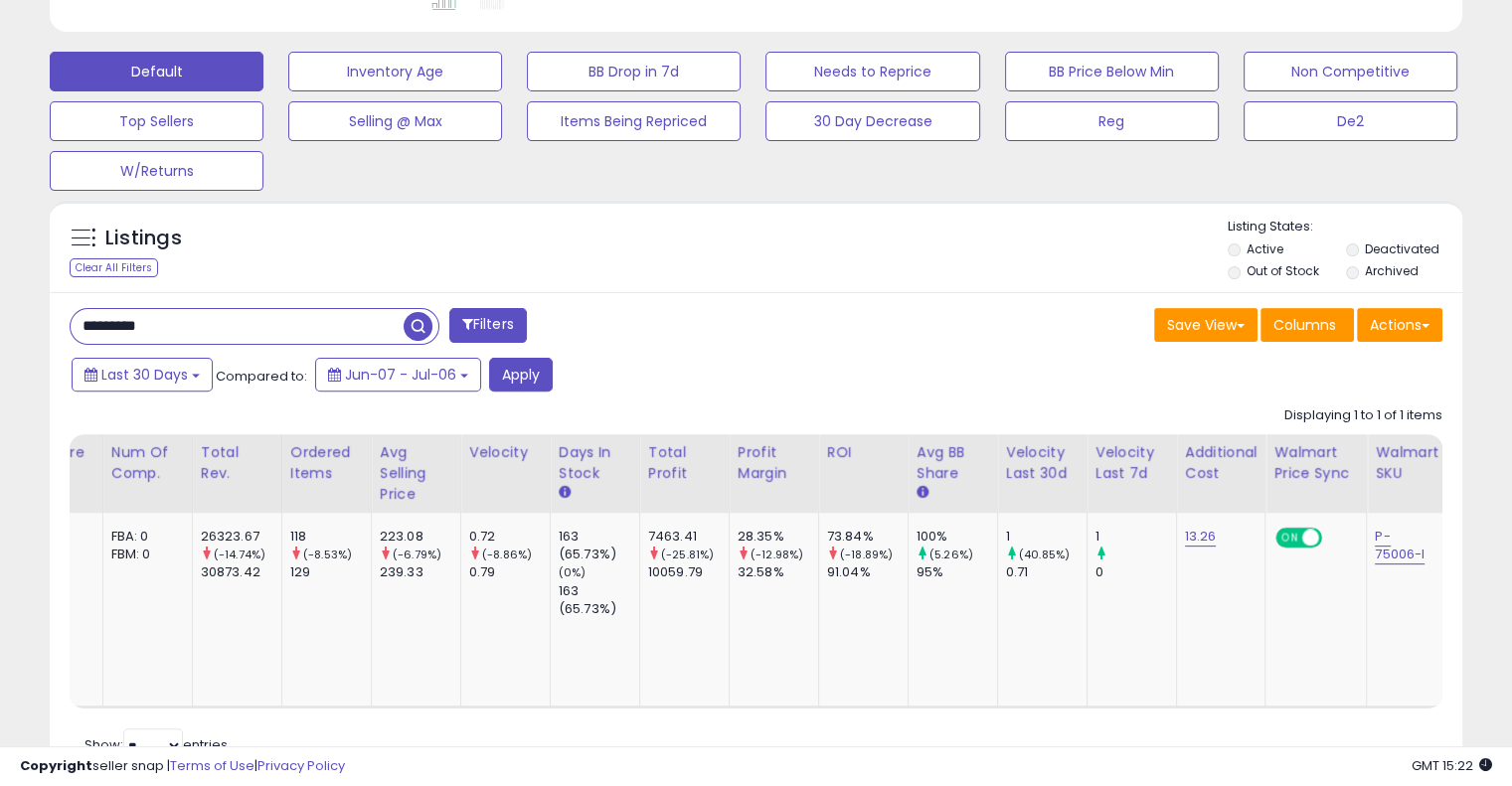 drag, startPoint x: 97, startPoint y: 325, endPoint x: 0, endPoint y: 331, distance: 97.1854 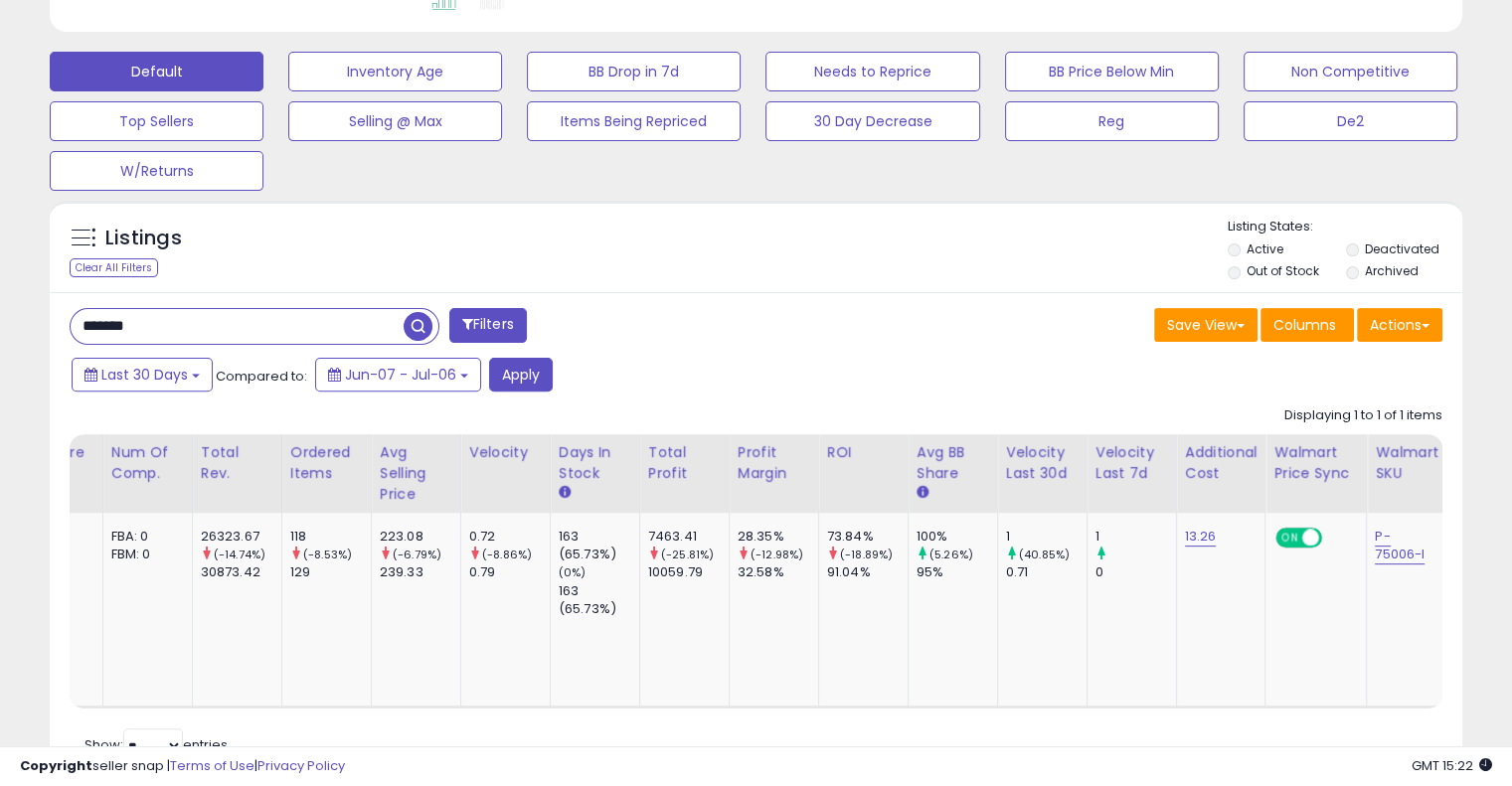 type on "*******" 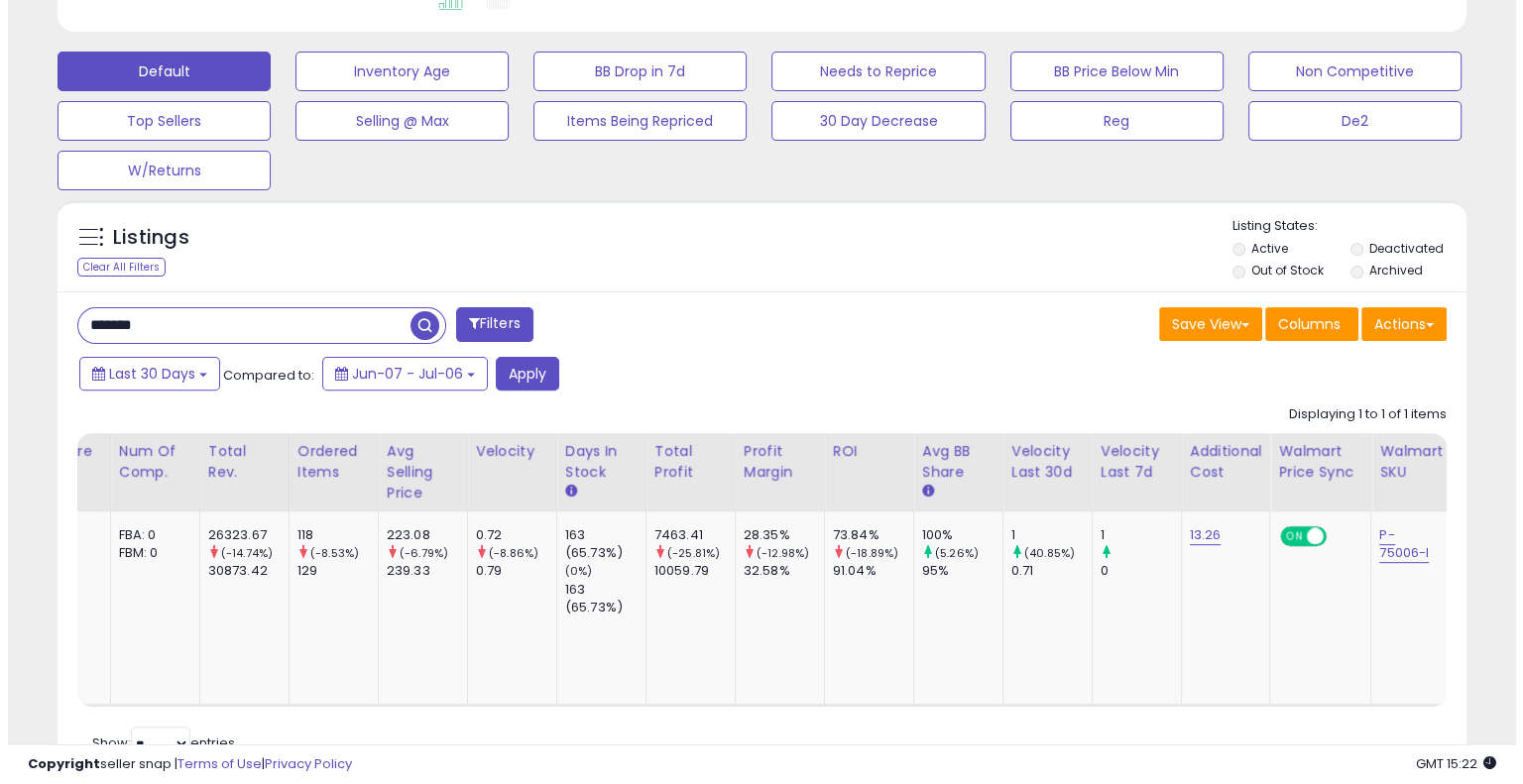 scroll, scrollTop: 474, scrollLeft: 0, axis: vertical 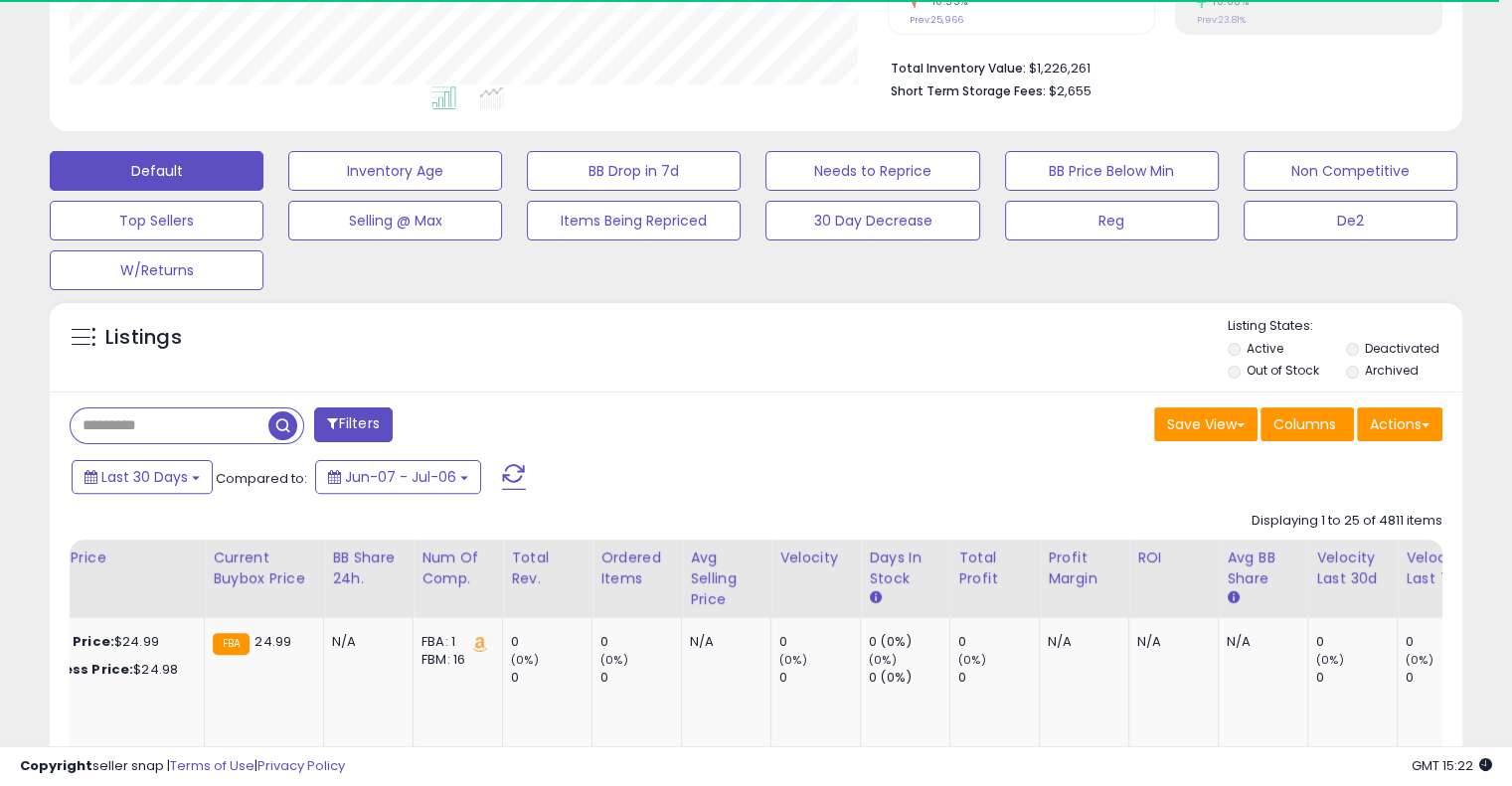 click at bounding box center [169, 425] 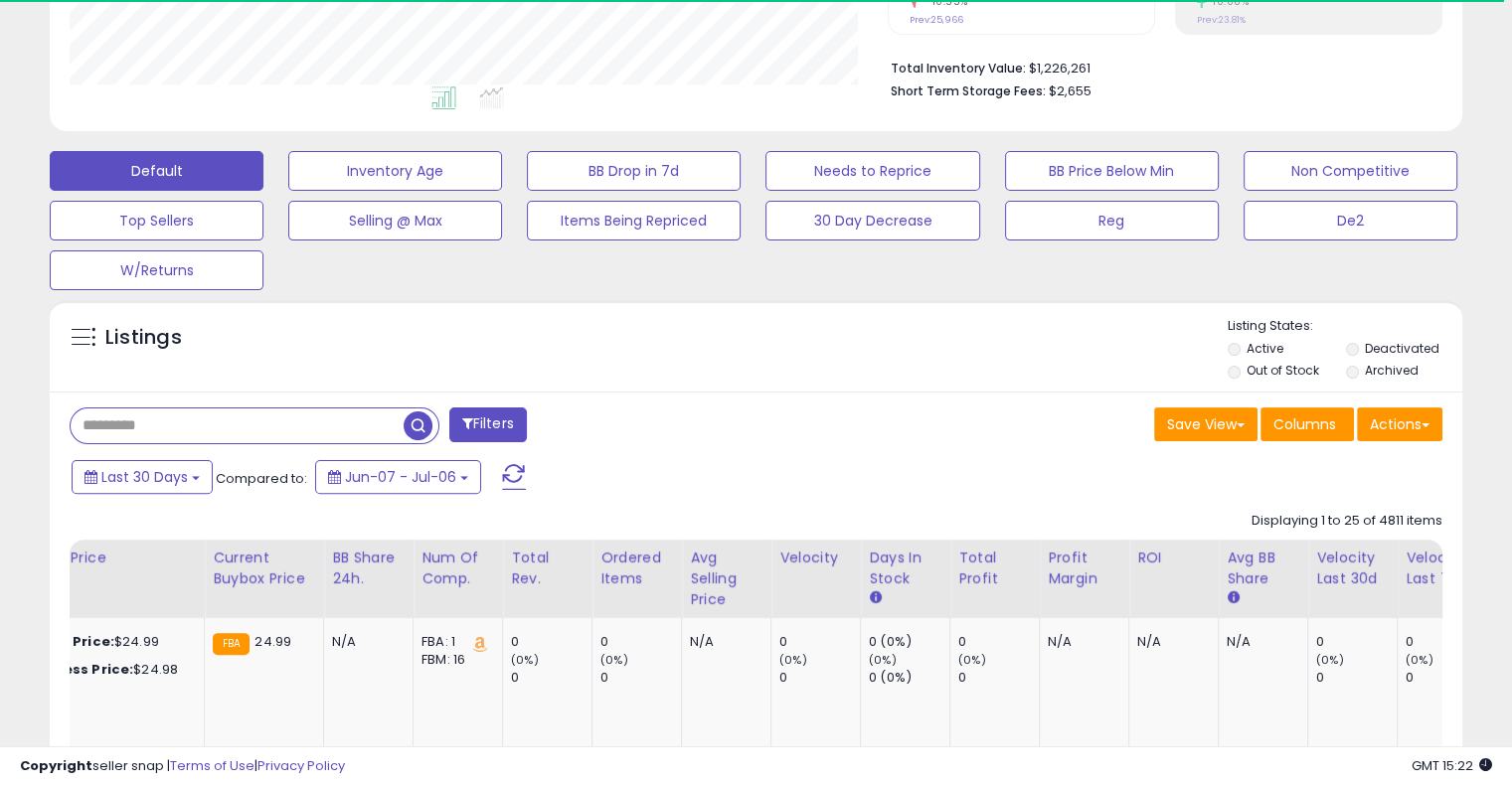 paste on "*******" 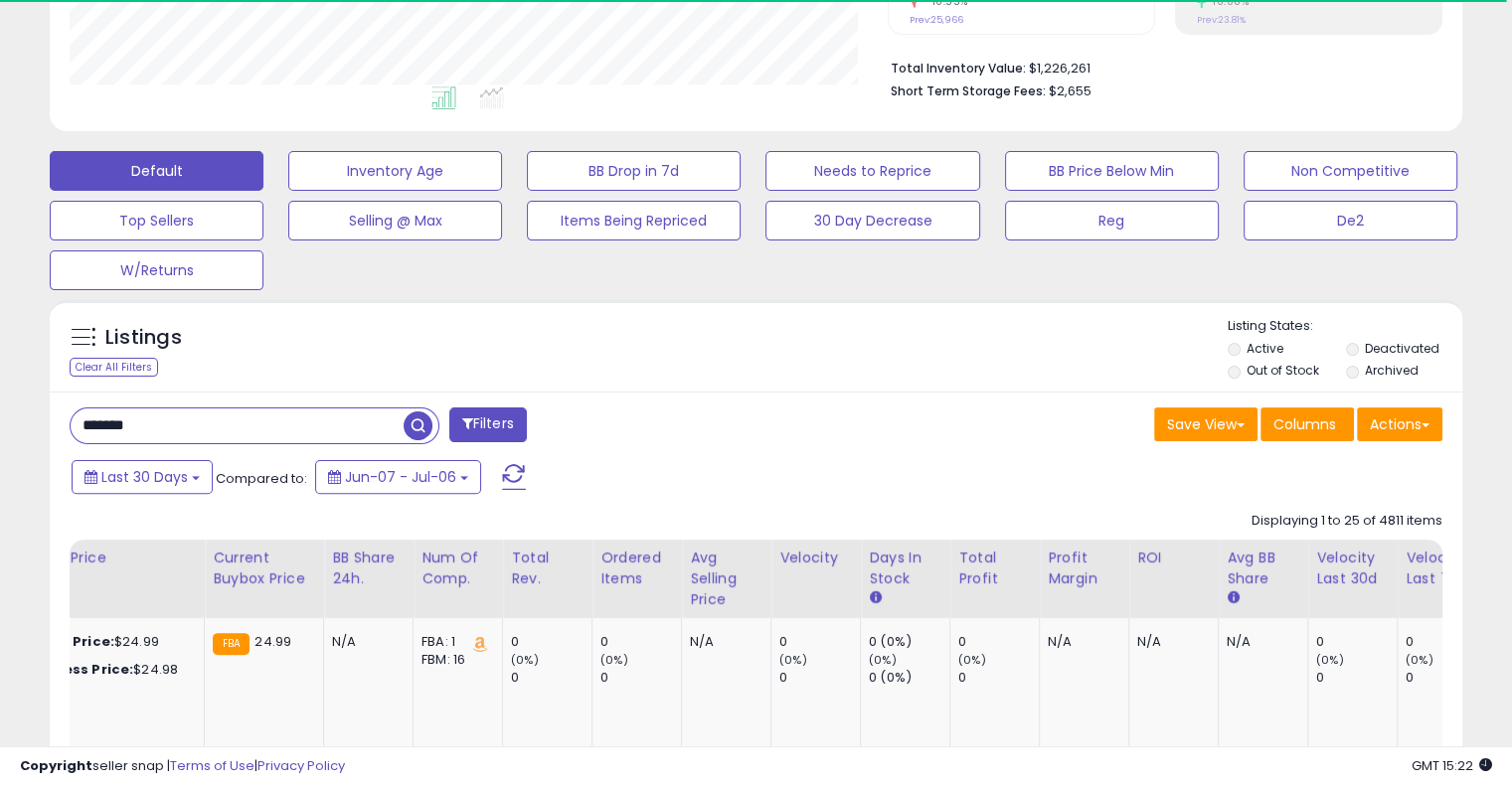 type on "*******" 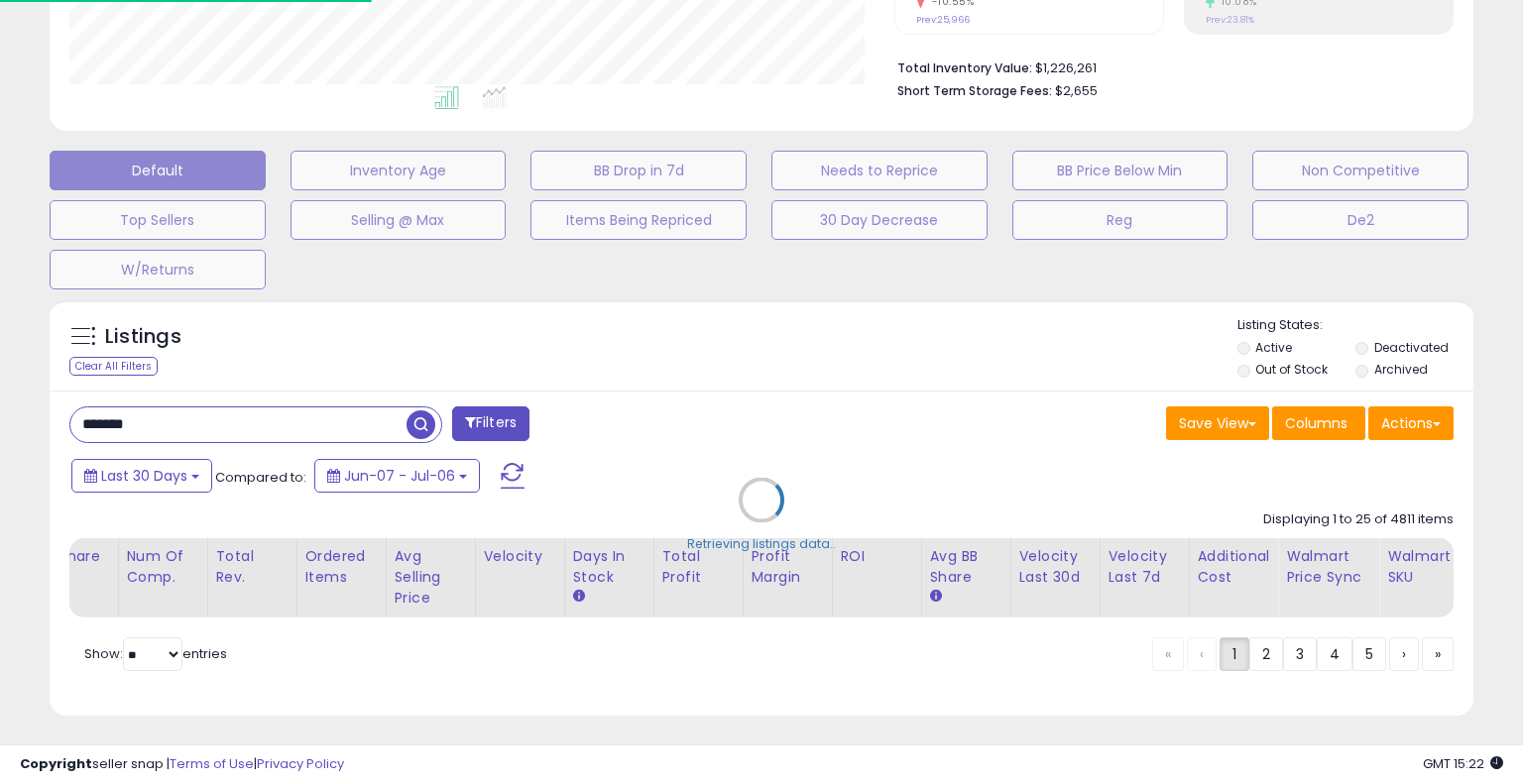 scroll, scrollTop: 990743, scrollLeft: 990712, axis: both 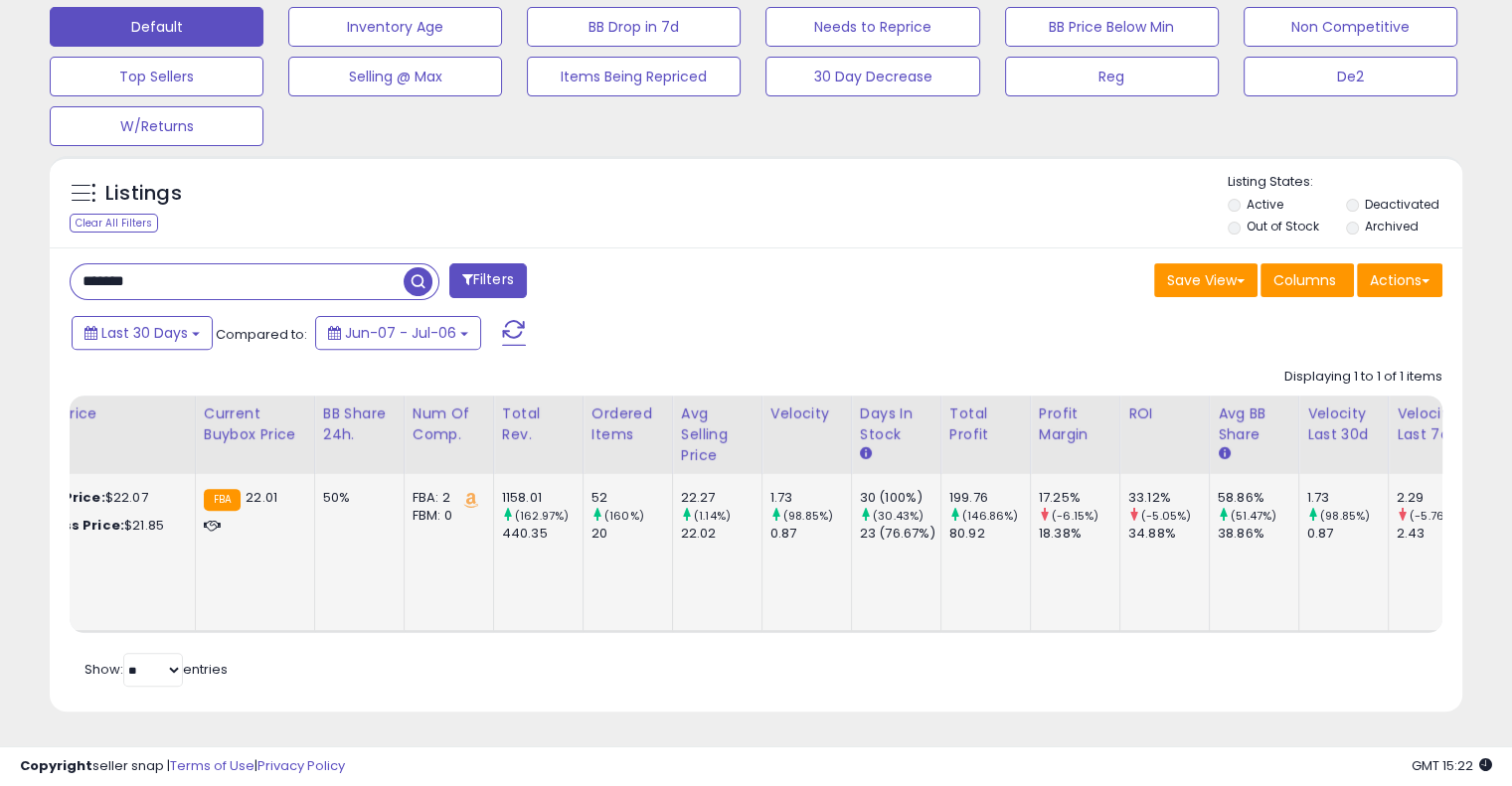 type 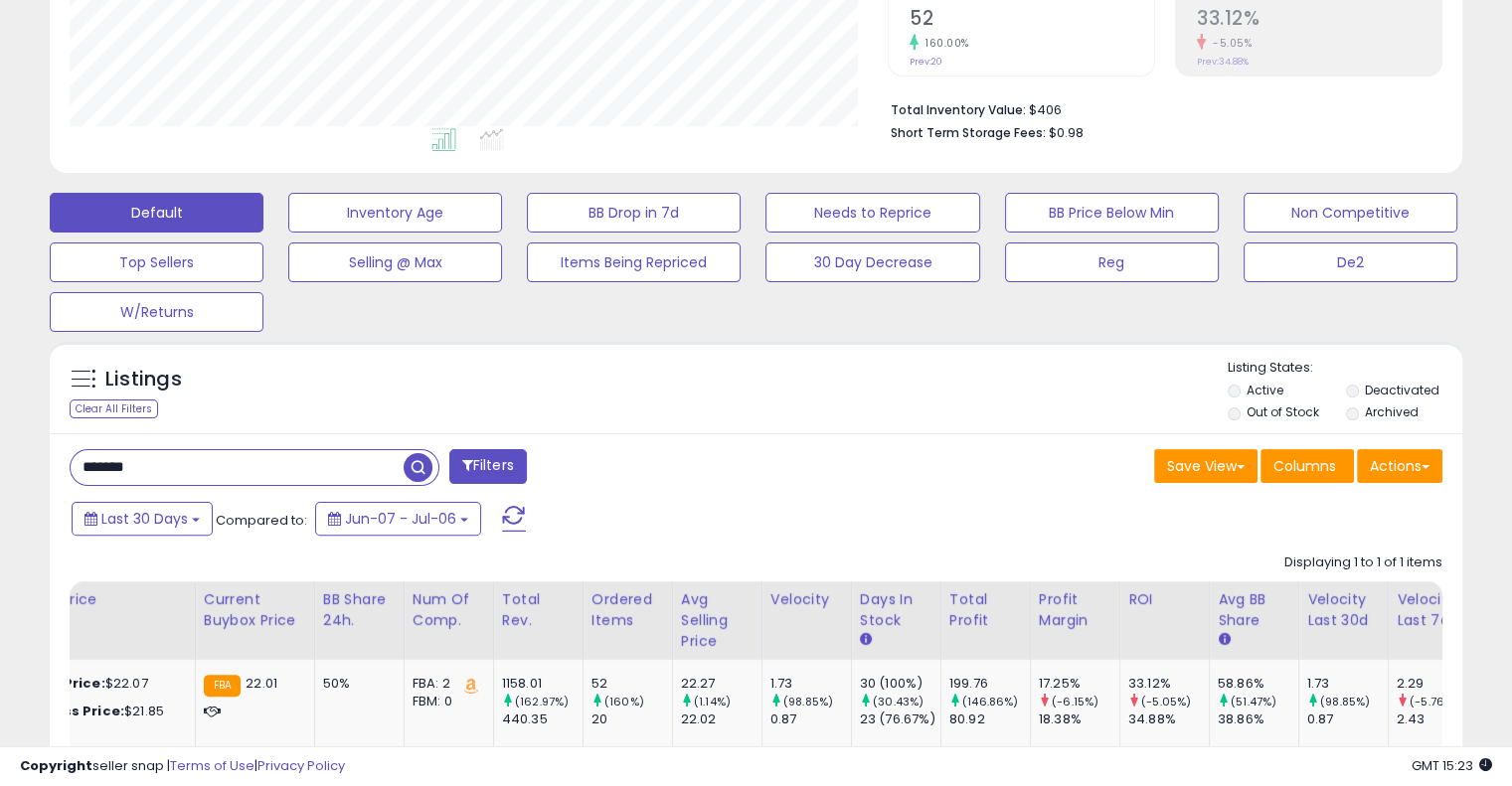 scroll, scrollTop: 632, scrollLeft: 0, axis: vertical 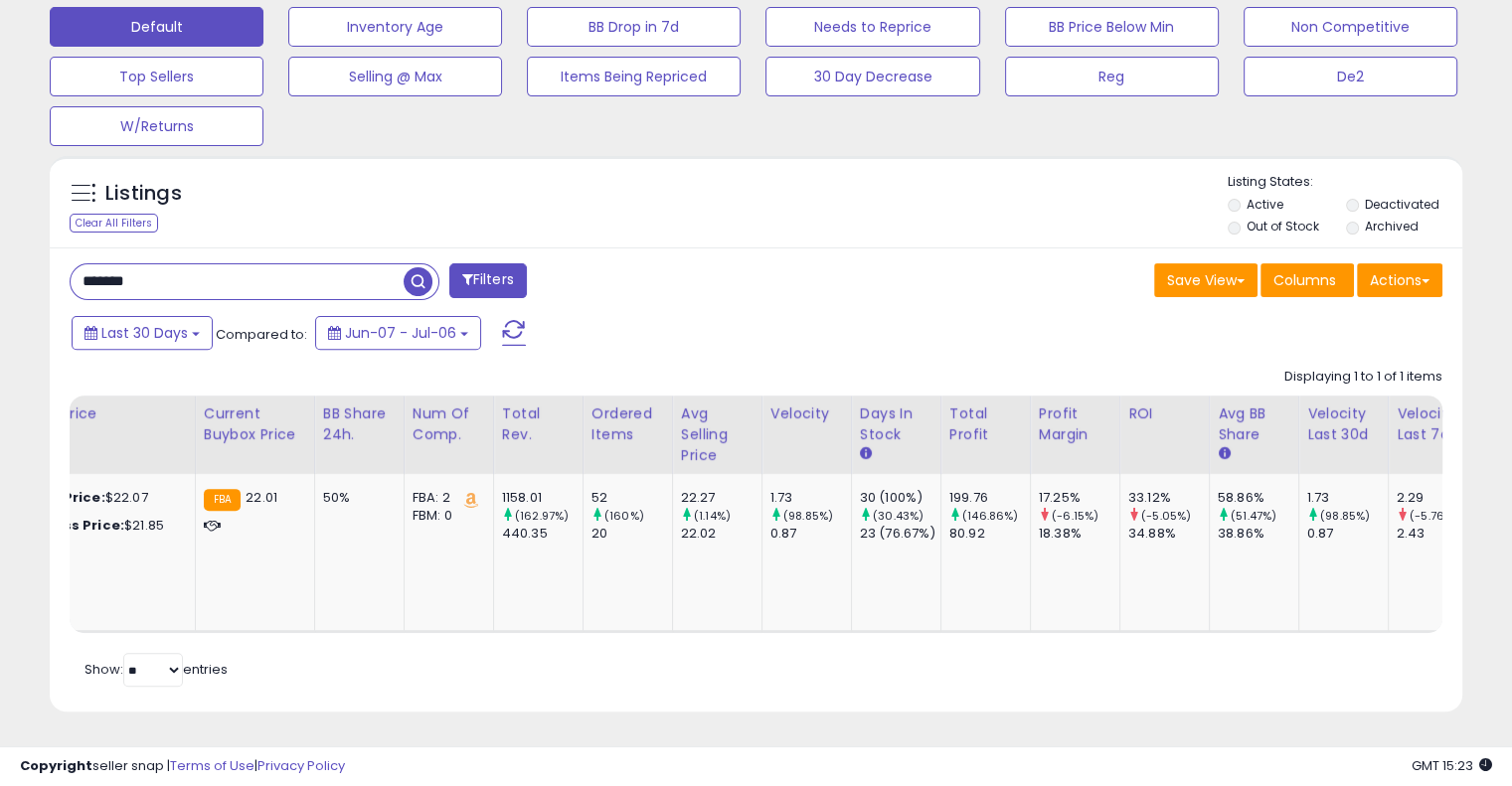 drag, startPoint x: 236, startPoint y: 254, endPoint x: 0, endPoint y: 254, distance: 236 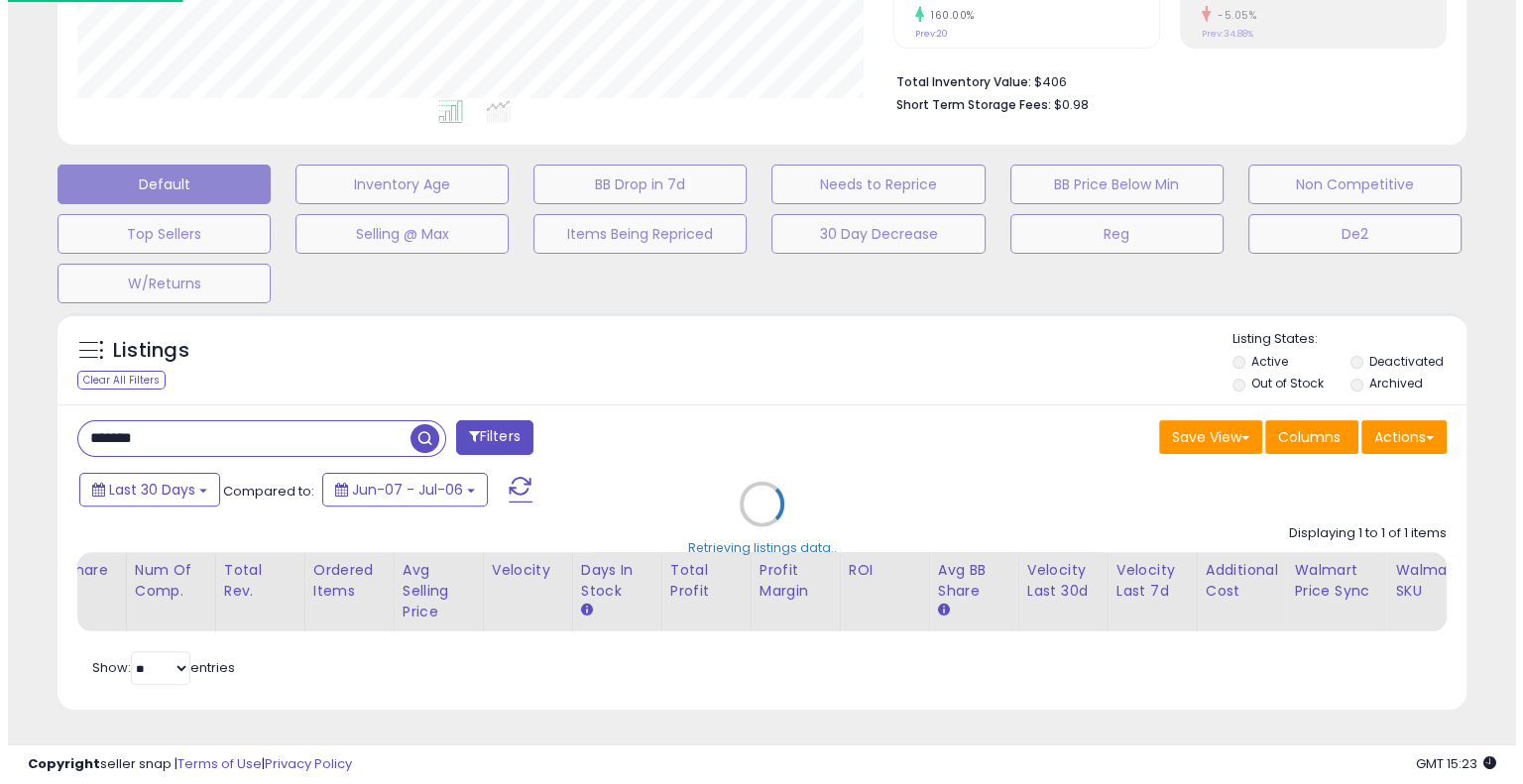 scroll, scrollTop: 474, scrollLeft: 0, axis: vertical 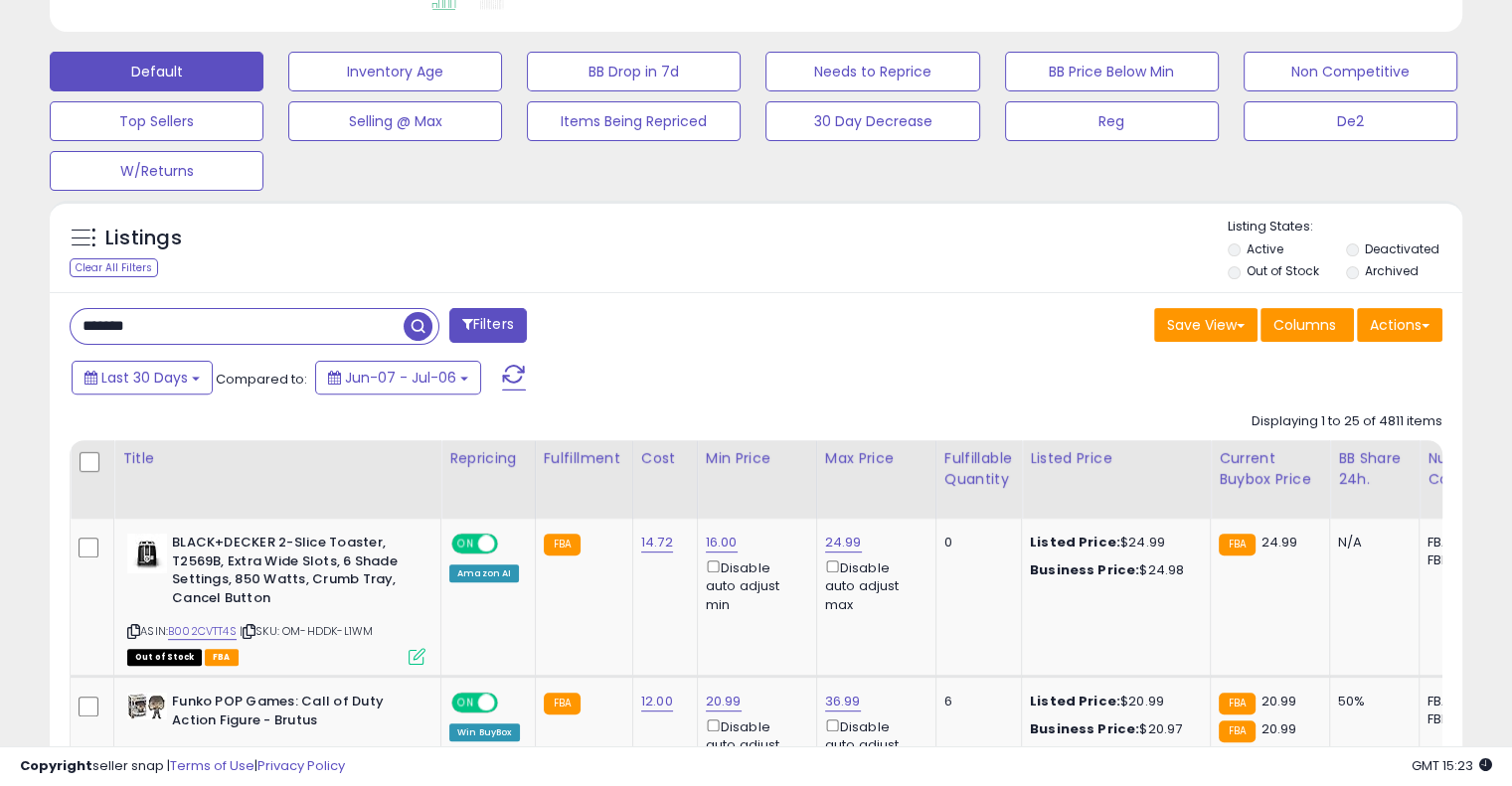 drag, startPoint x: 185, startPoint y: 327, endPoint x: 0, endPoint y: 332, distance: 185.0676 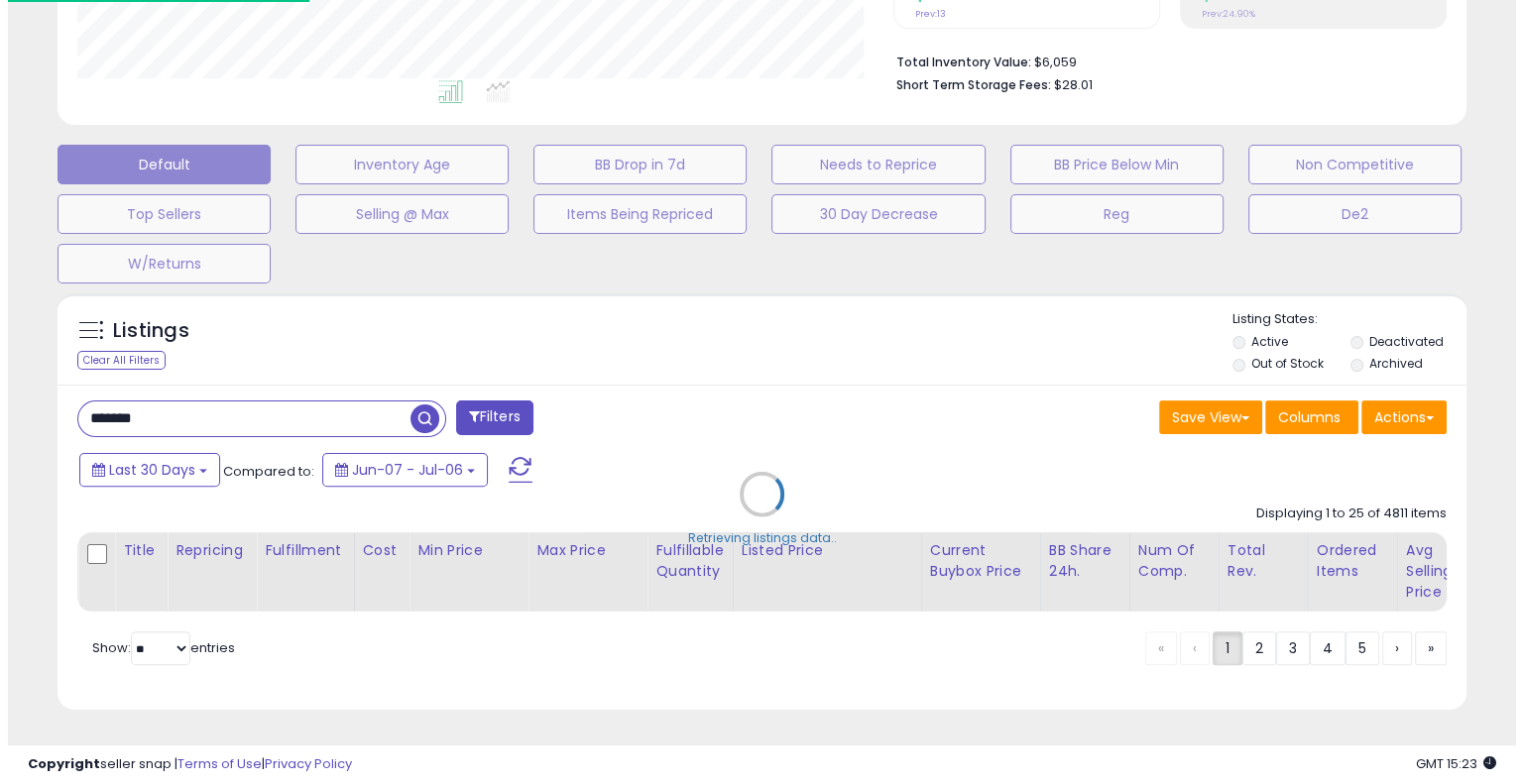 scroll, scrollTop: 493, scrollLeft: 0, axis: vertical 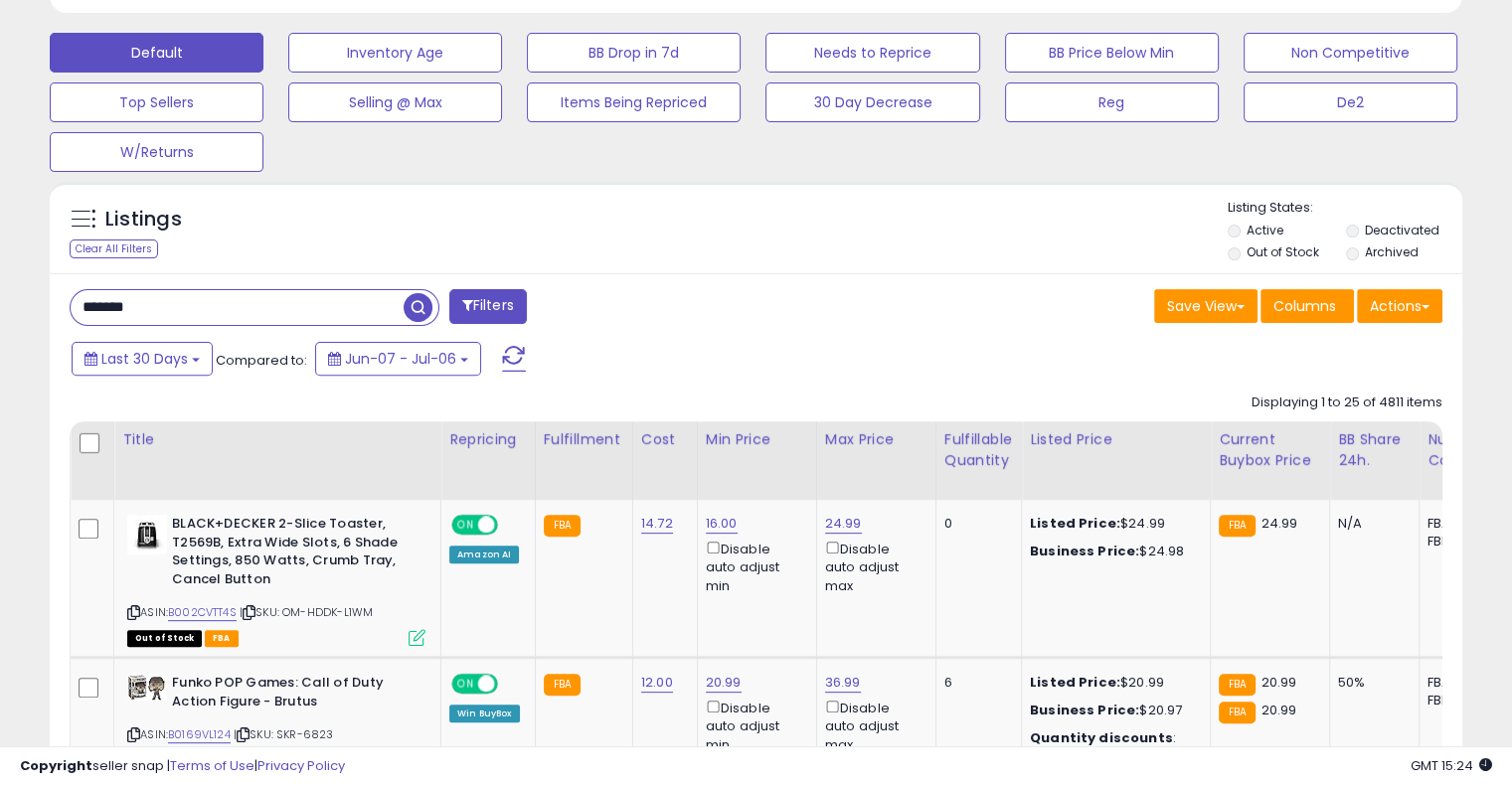 drag, startPoint x: 175, startPoint y: 310, endPoint x: 0, endPoint y: 340, distance: 177.55281 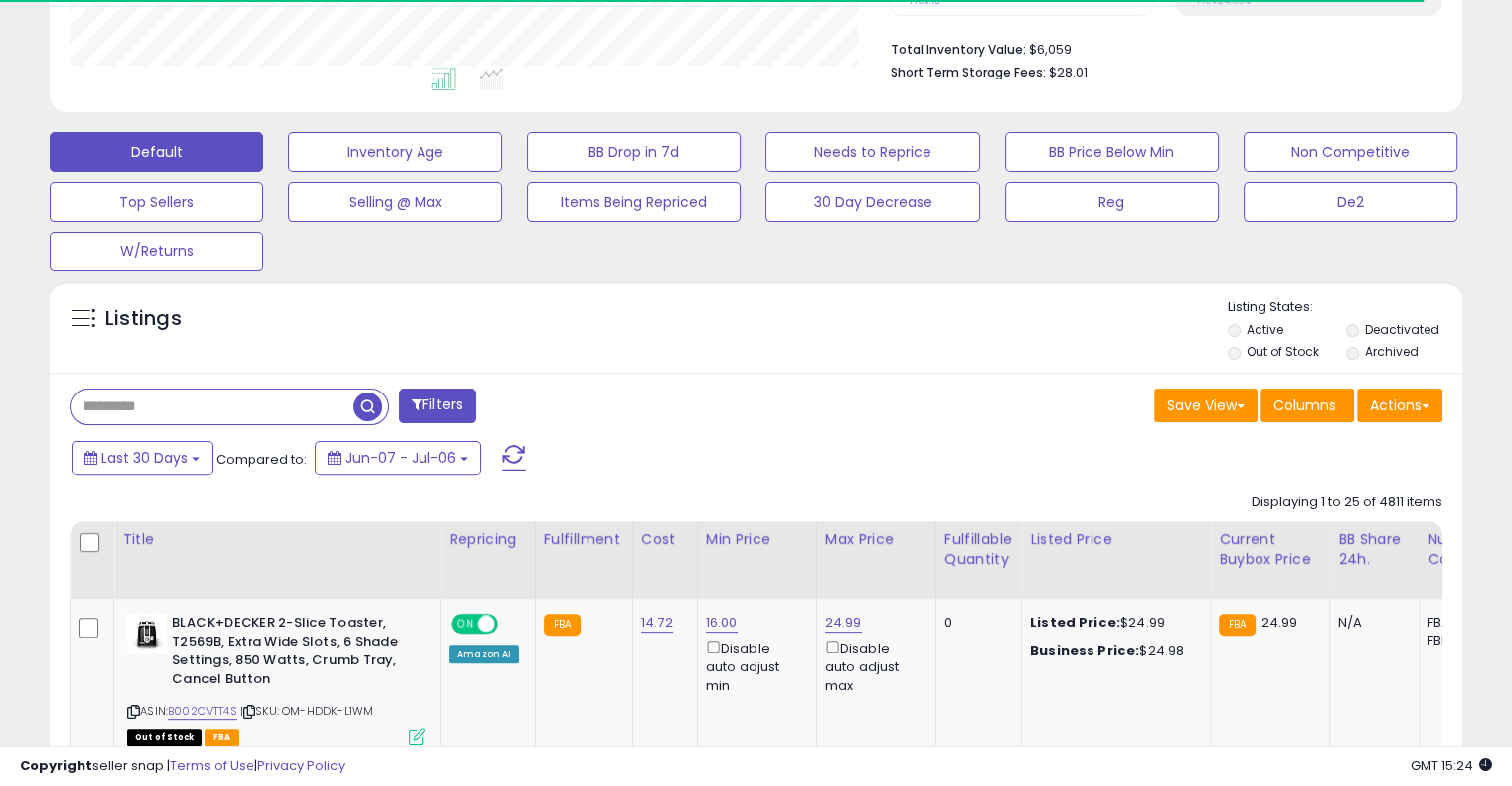 click at bounding box center [212, 406] 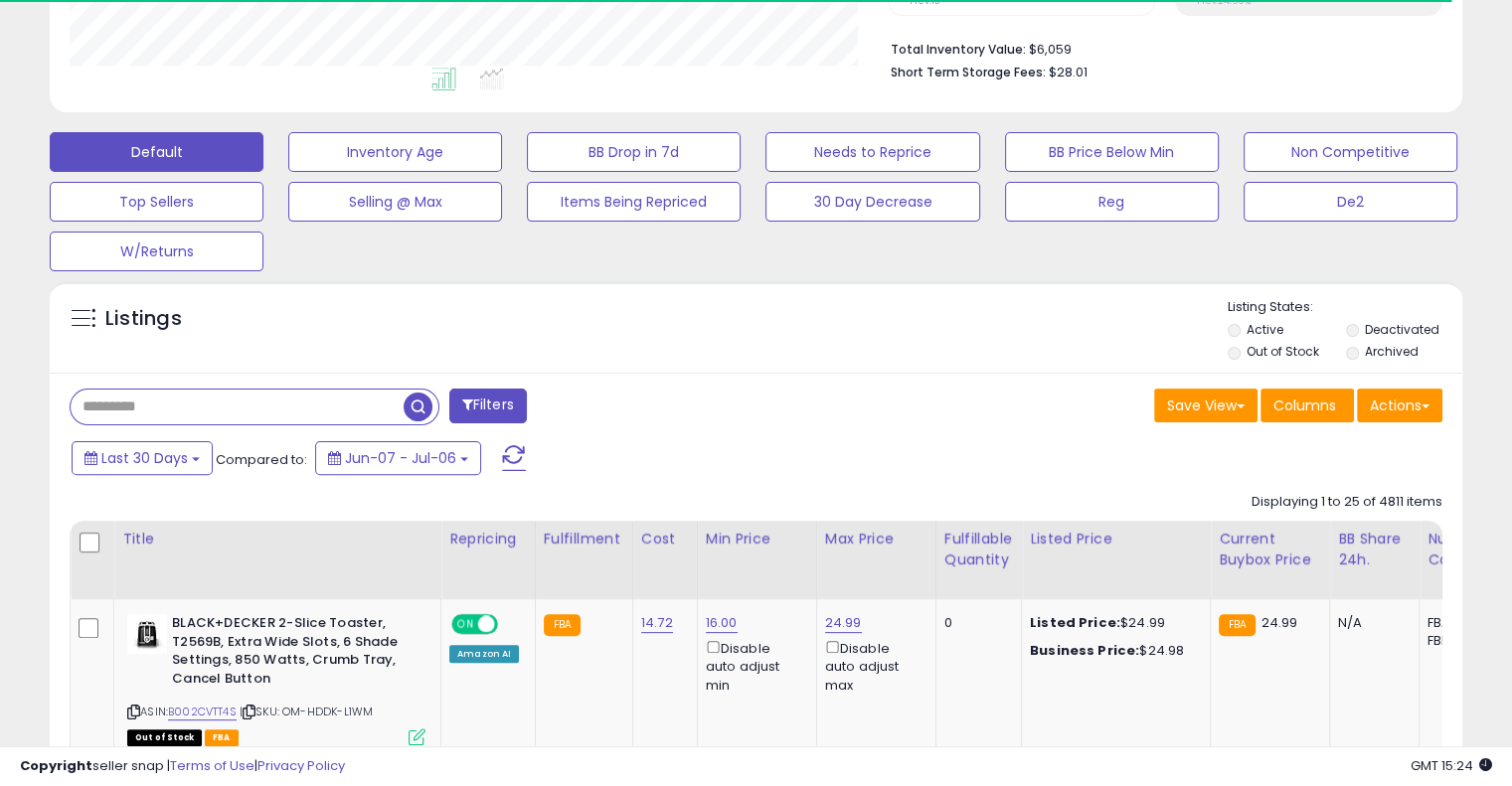 paste on "*******" 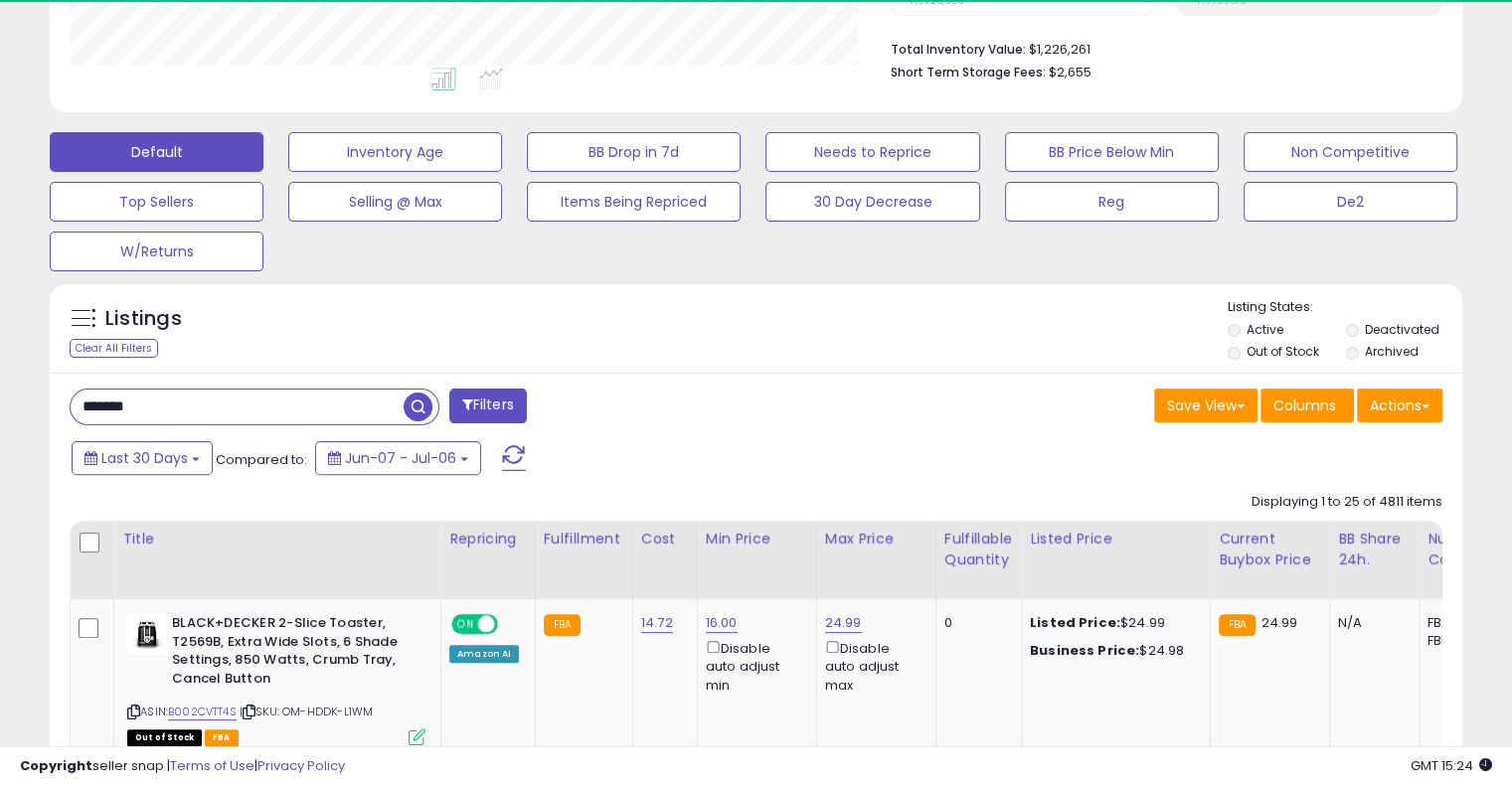 click at bounding box center [418, 406] 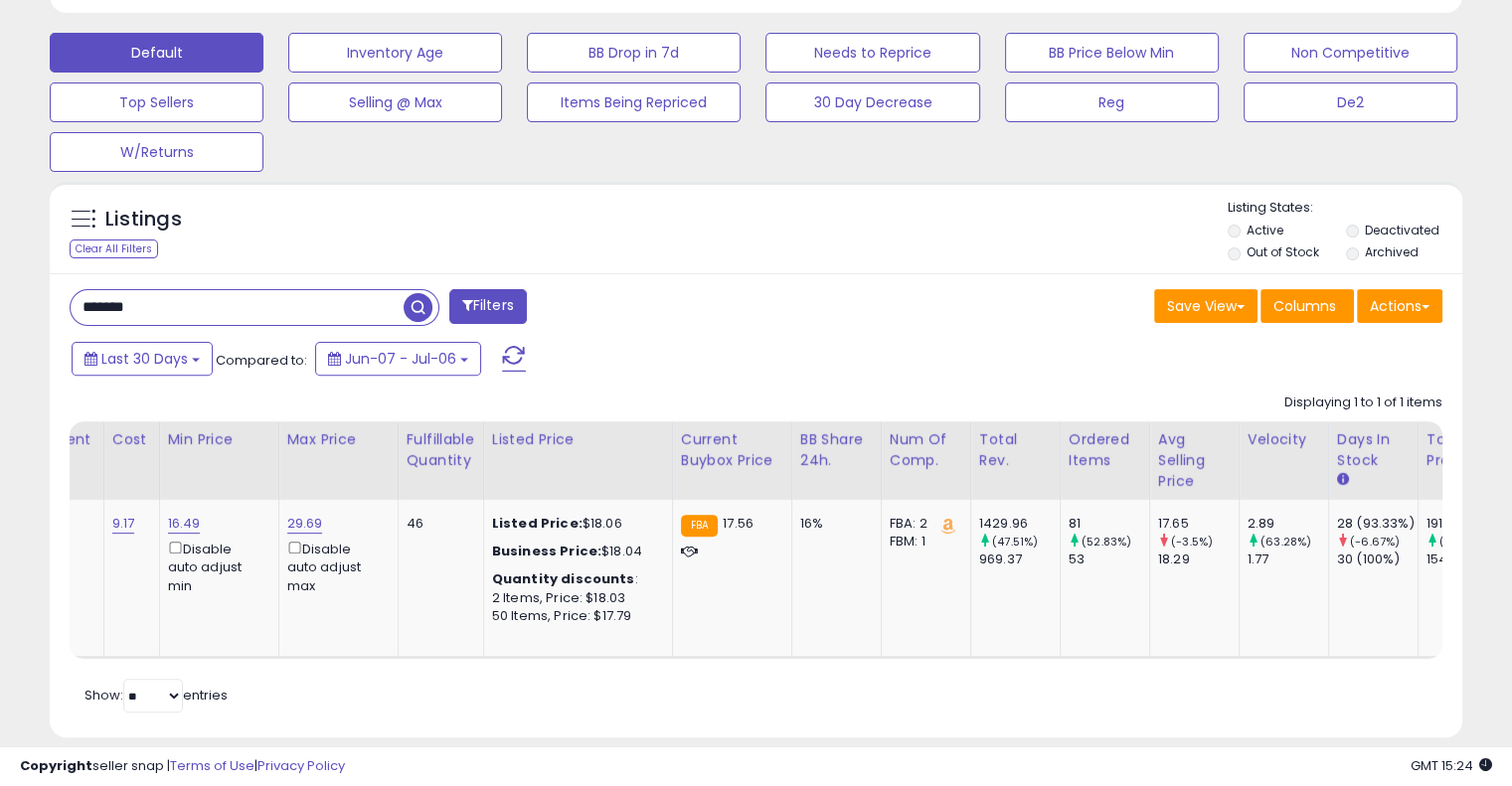 click on "**********" at bounding box center [756, 141] 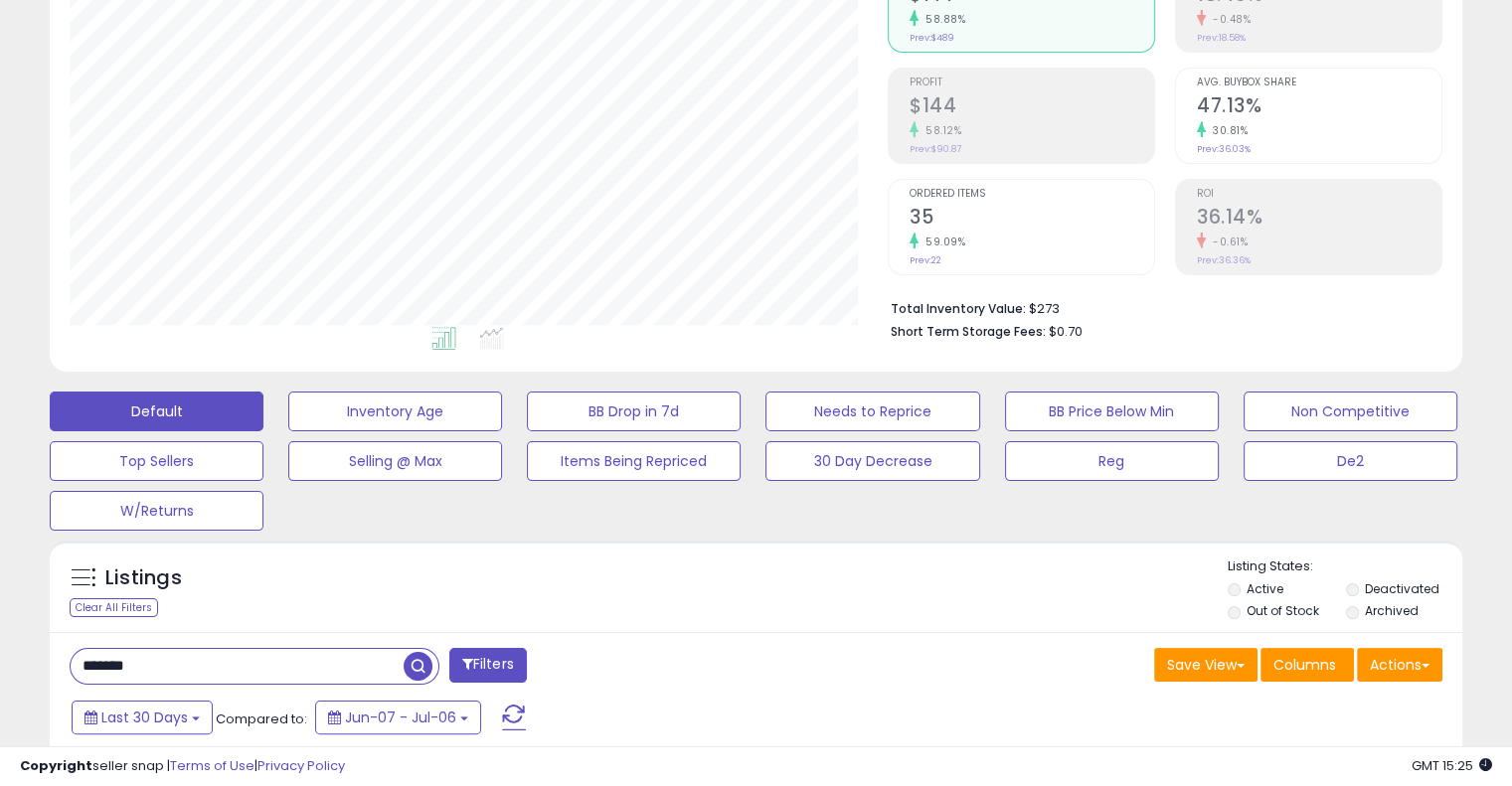 drag, startPoint x: 193, startPoint y: 663, endPoint x: 0, endPoint y: 694, distance: 195.4738 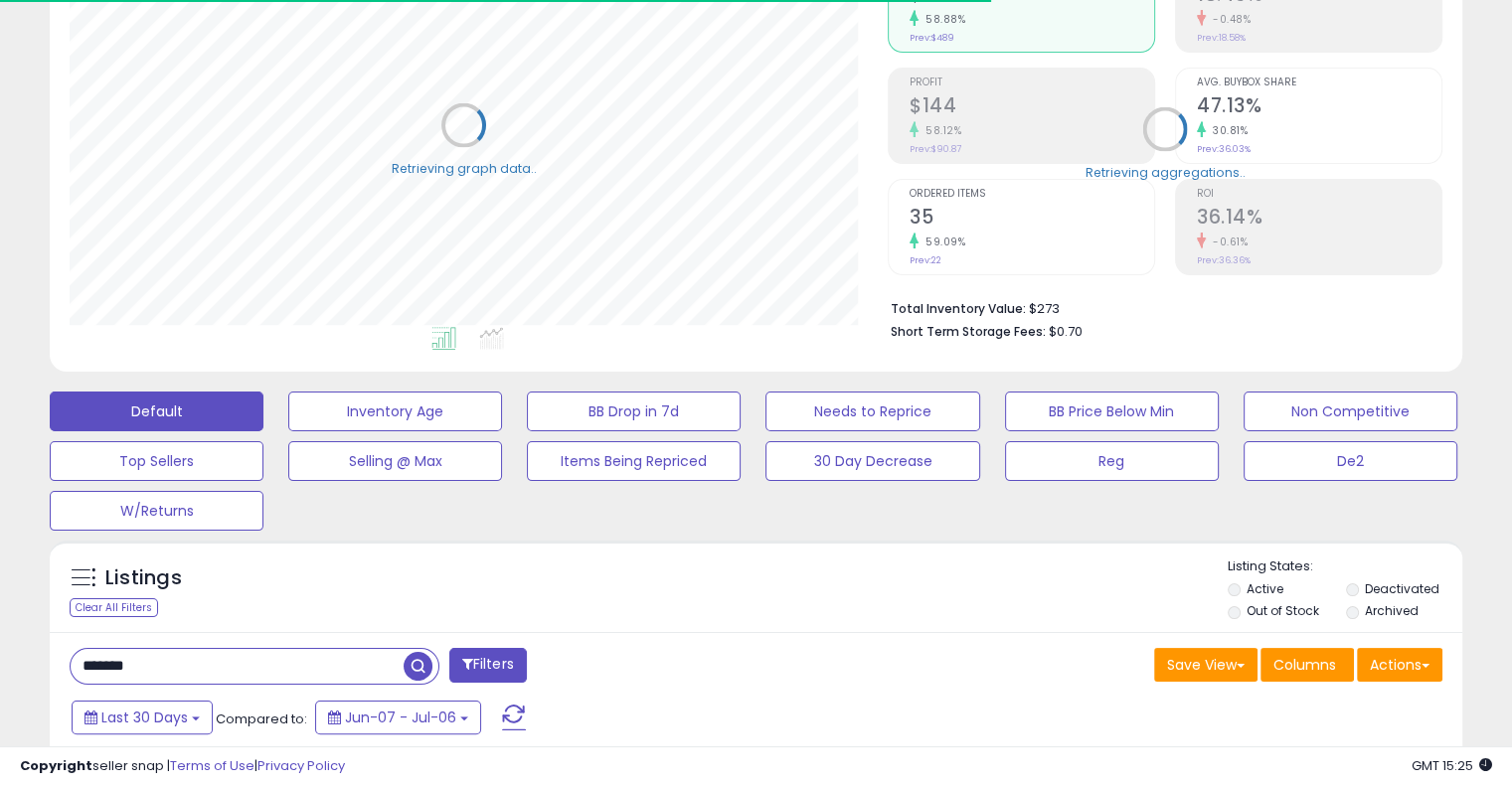 scroll, scrollTop: 406, scrollLeft: 817, axis: both 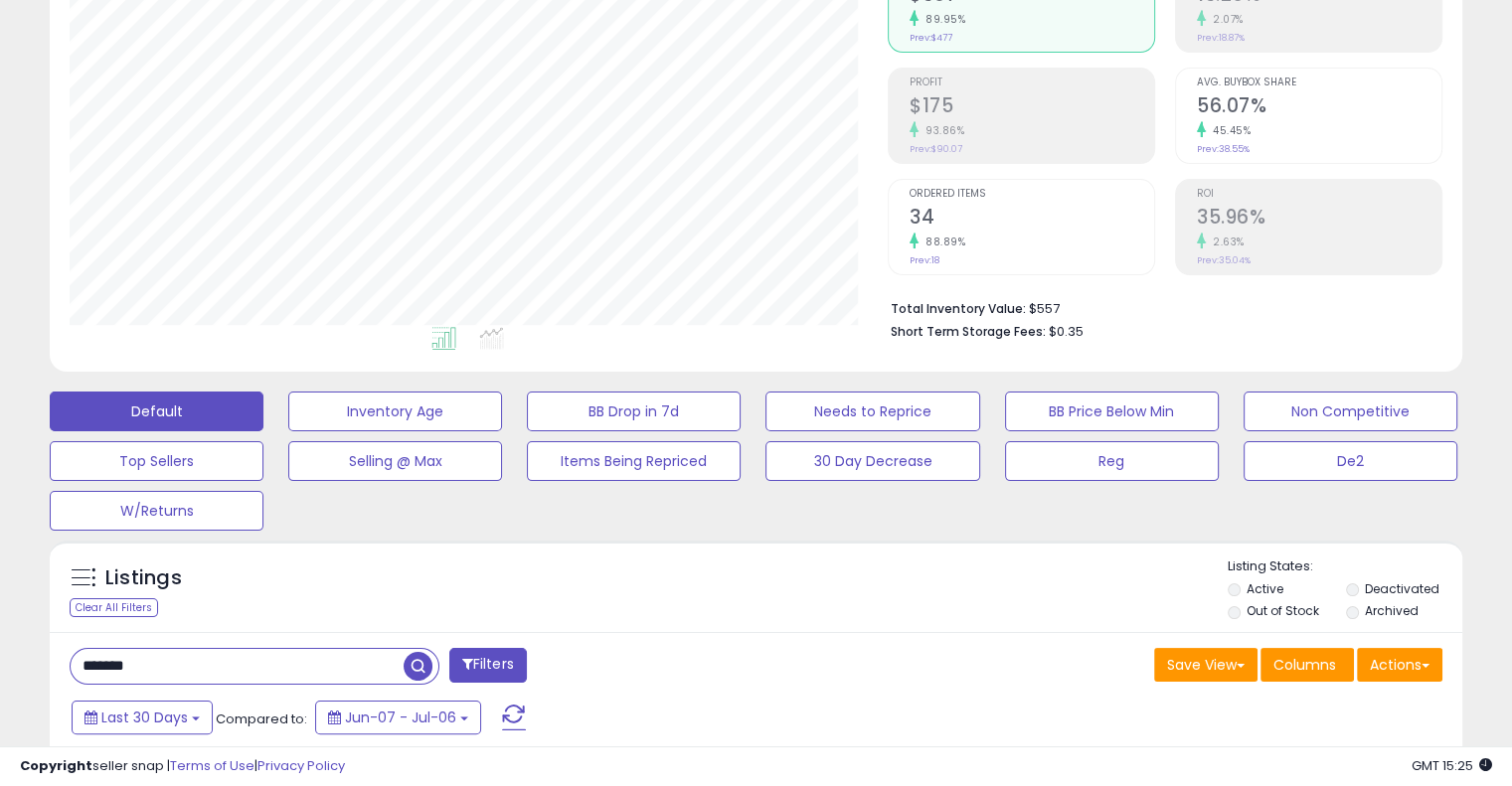 drag, startPoint x: 187, startPoint y: 666, endPoint x: 0, endPoint y: 667, distance: 187.00267 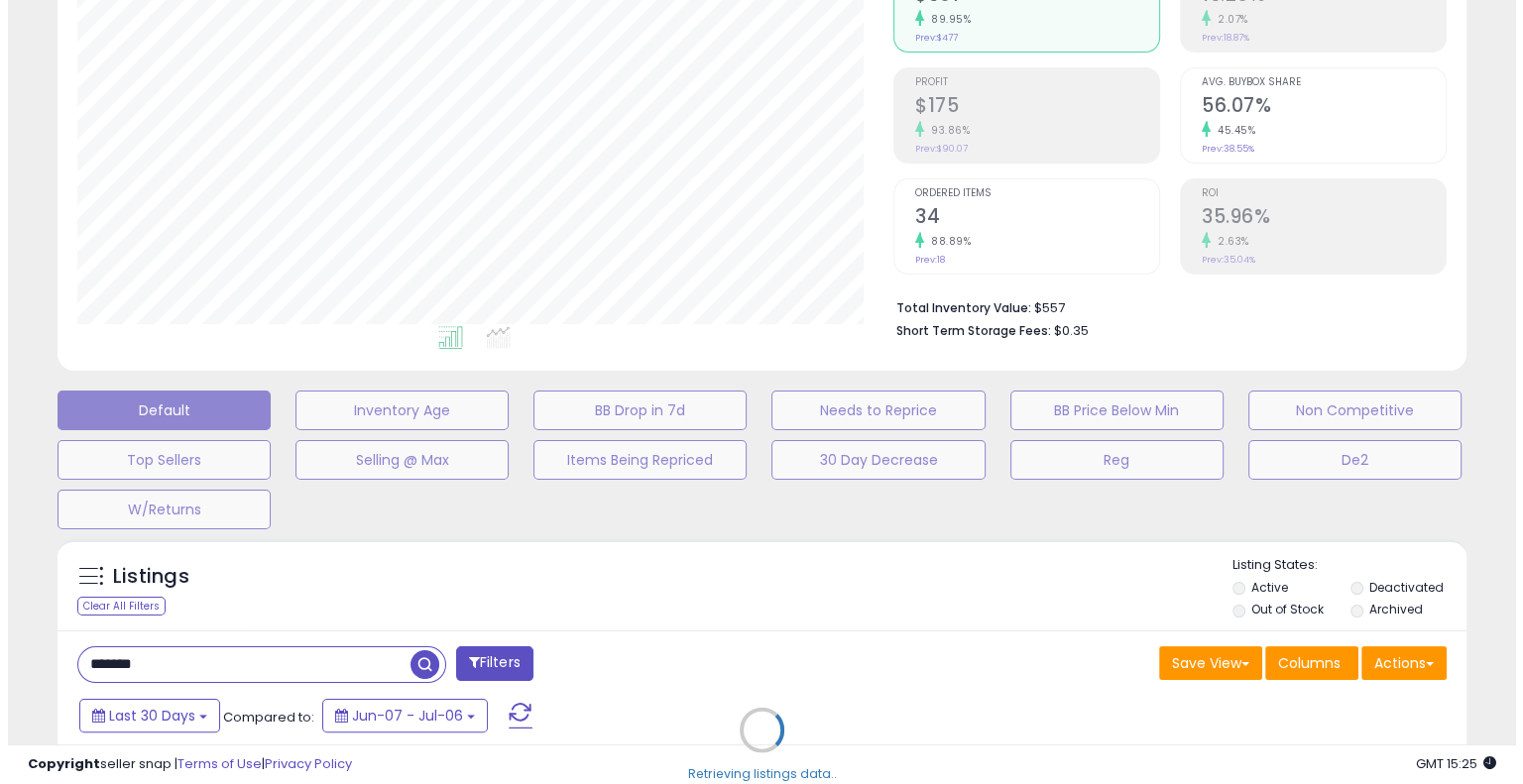 scroll, scrollTop: 990743, scrollLeft: 990712, axis: both 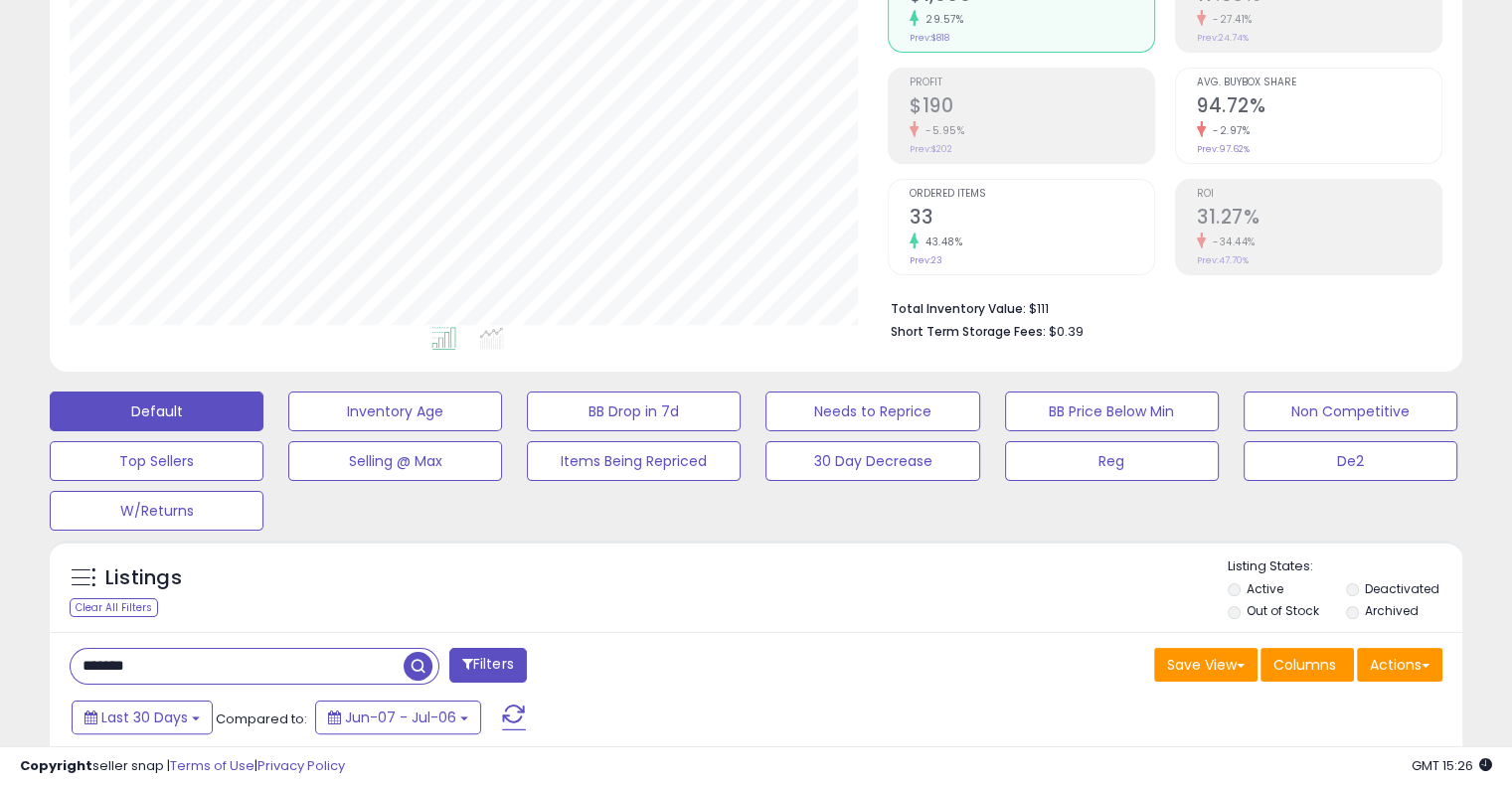 drag, startPoint x: 116, startPoint y: 672, endPoint x: 0, endPoint y: 677, distance: 116.10771 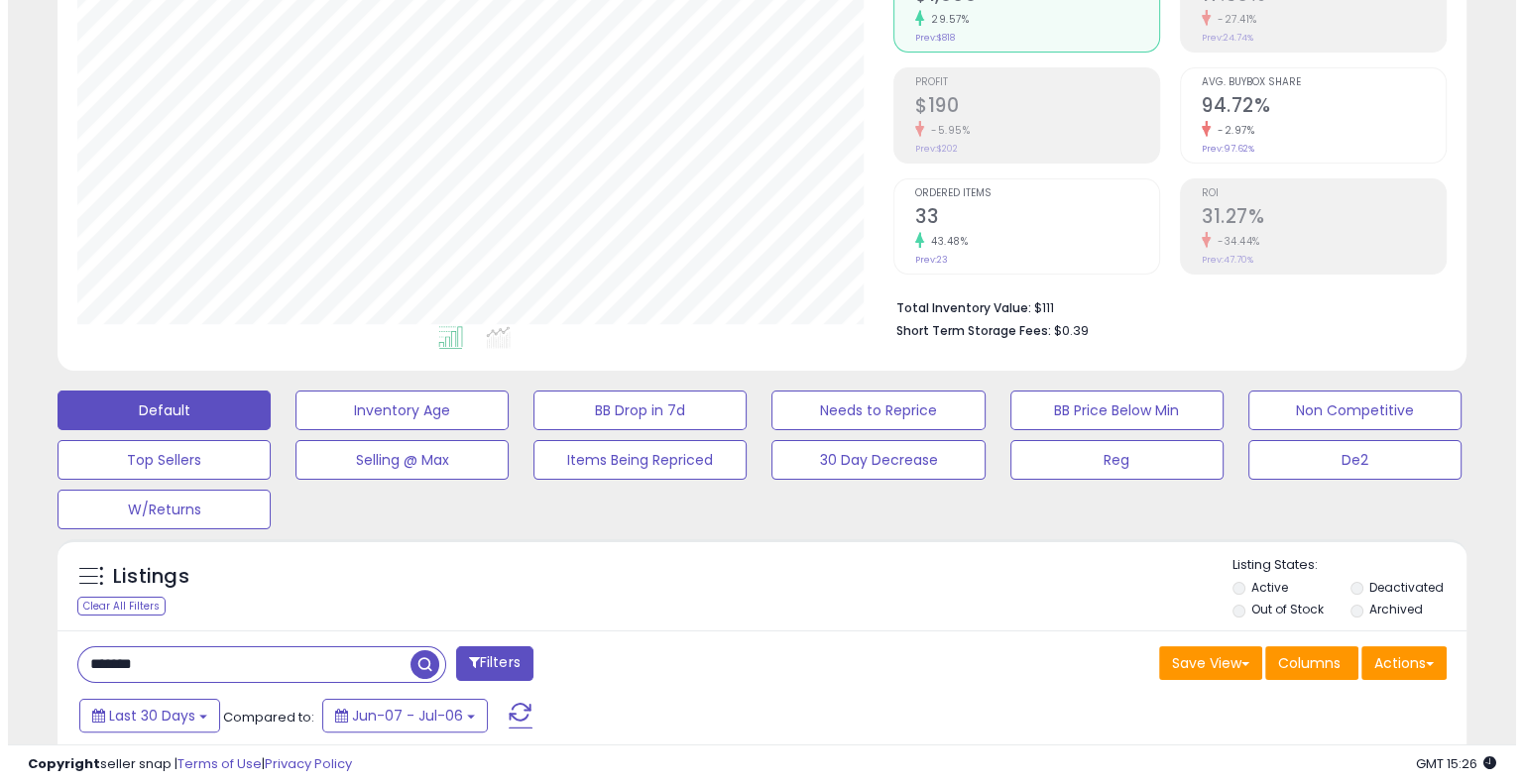 scroll, scrollTop: 990743, scrollLeft: 990712, axis: both 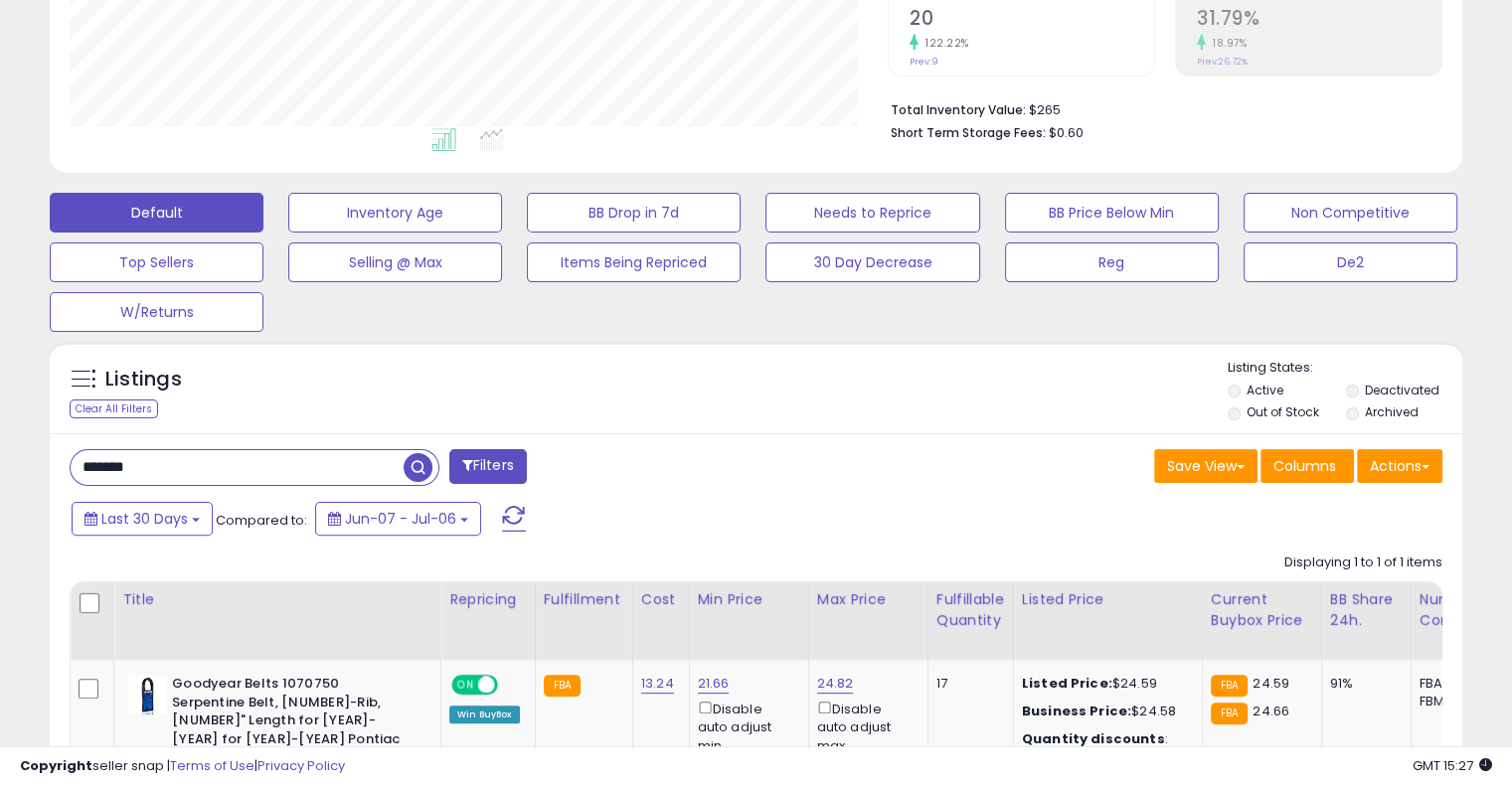 drag, startPoint x: 255, startPoint y: 468, endPoint x: 0, endPoint y: 476, distance: 255.12546 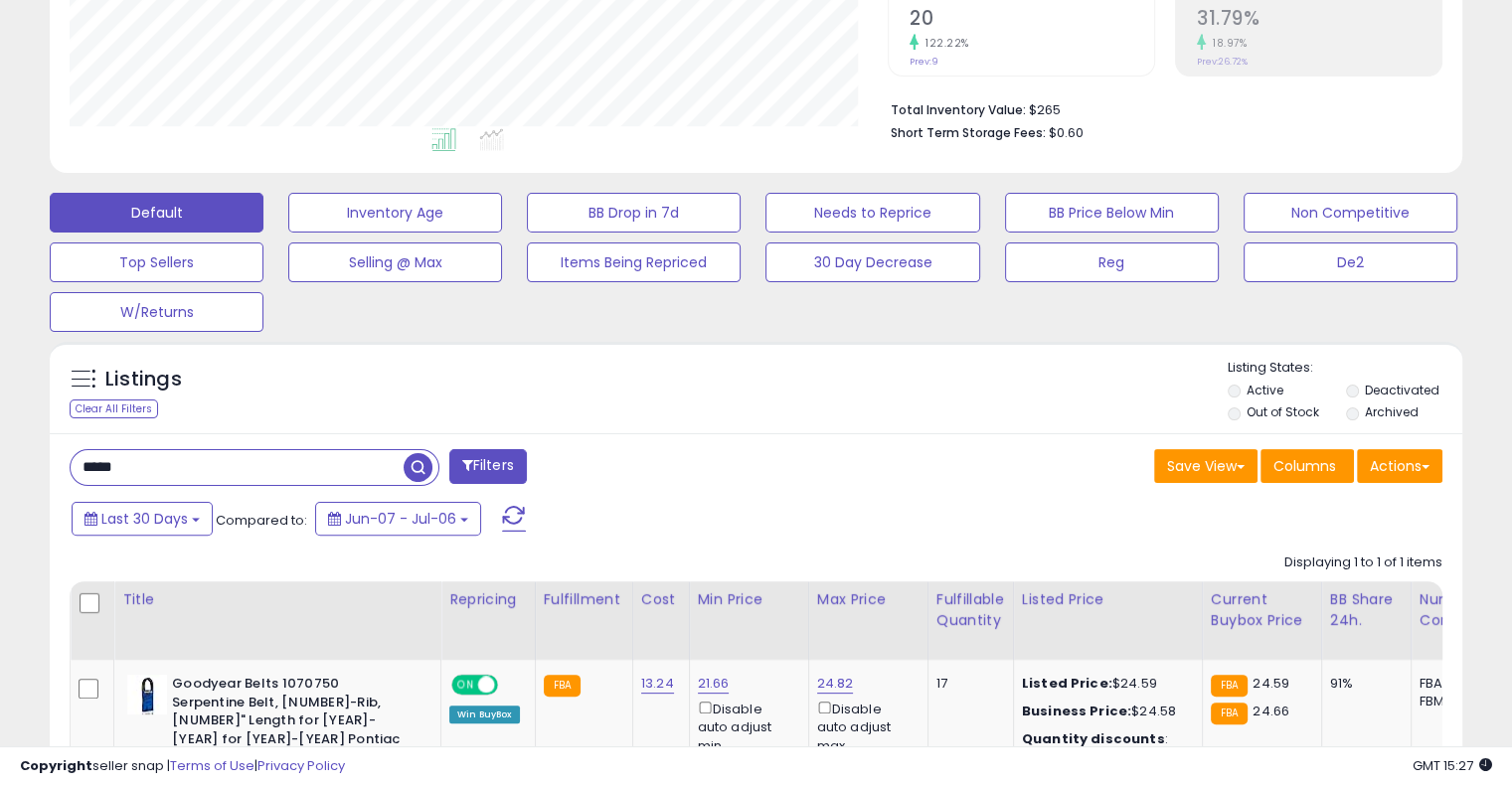 click at bounding box center [418, 467] 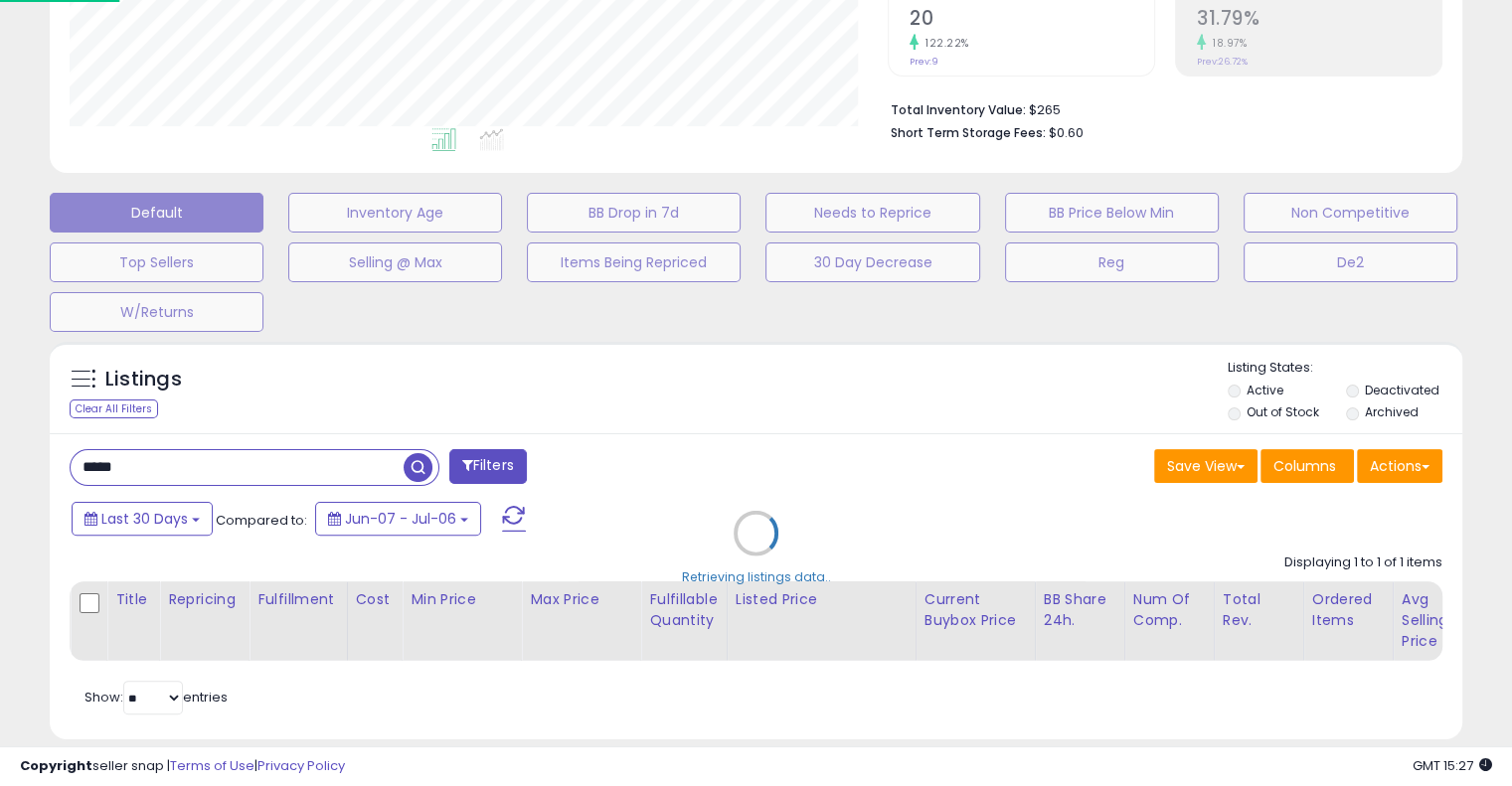 scroll, scrollTop: 993270, scrollLeft: 993256, axis: both 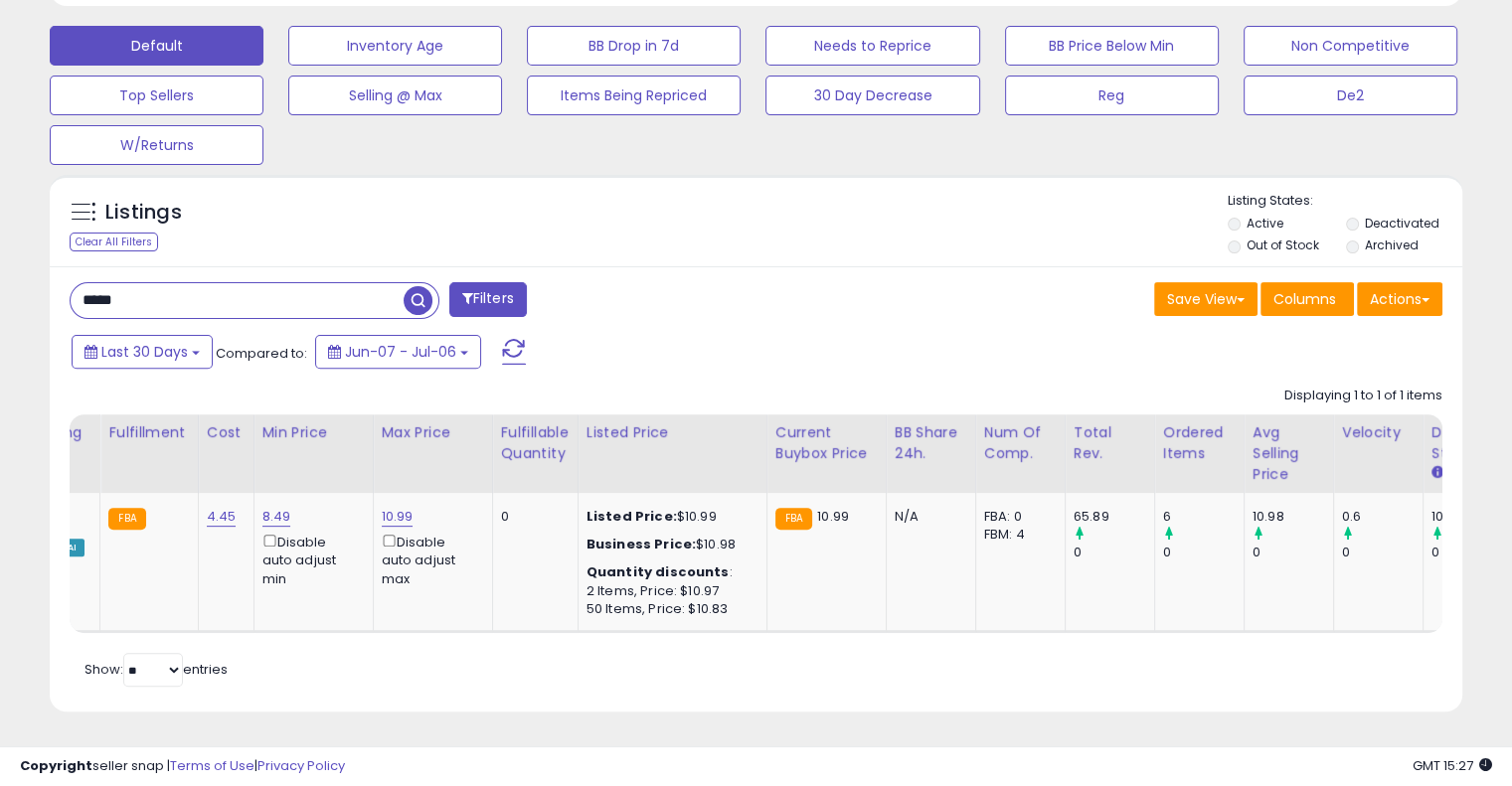 drag, startPoint x: 180, startPoint y: 302, endPoint x: 0, endPoint y: 302, distance: 180 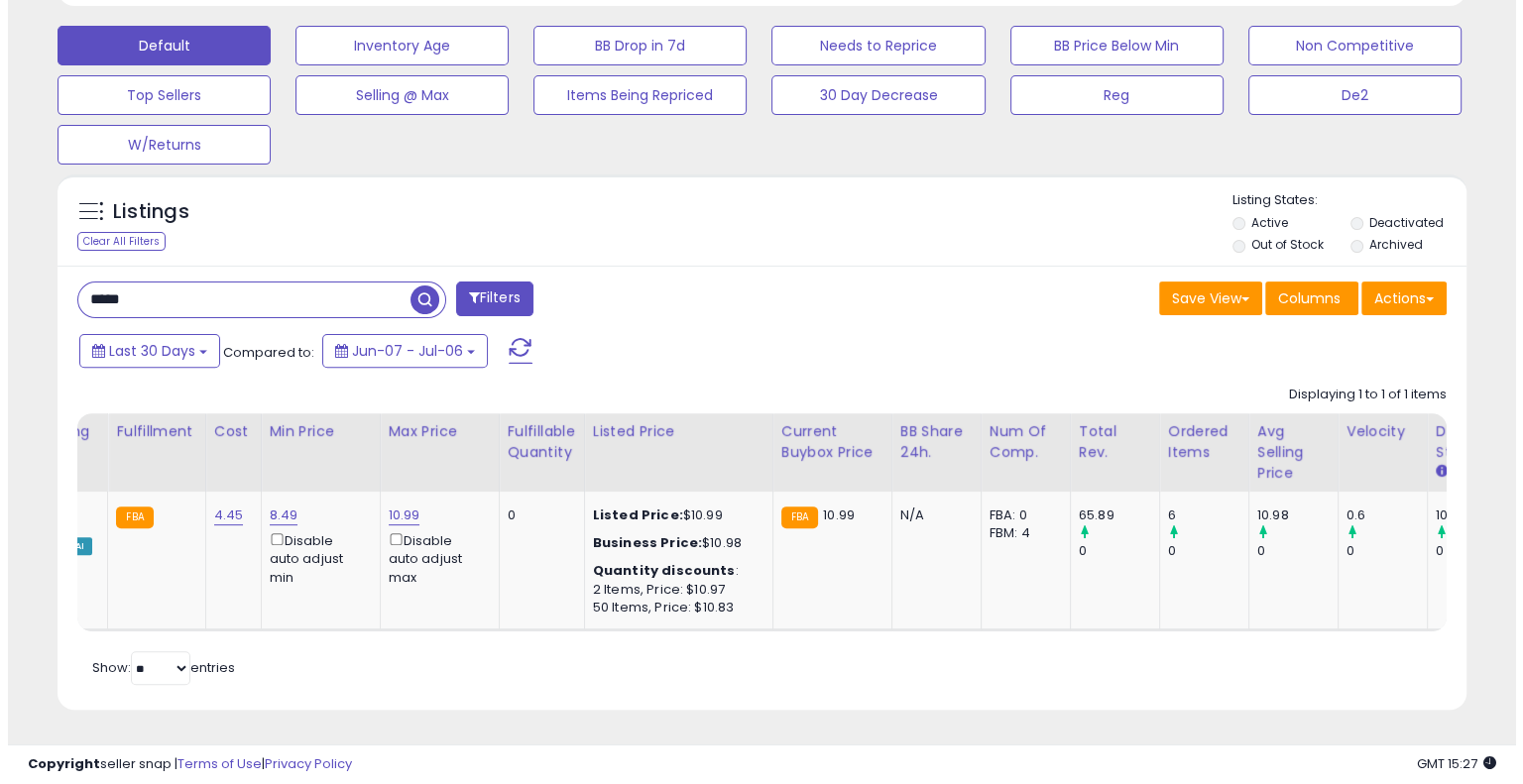 scroll, scrollTop: 474, scrollLeft: 0, axis: vertical 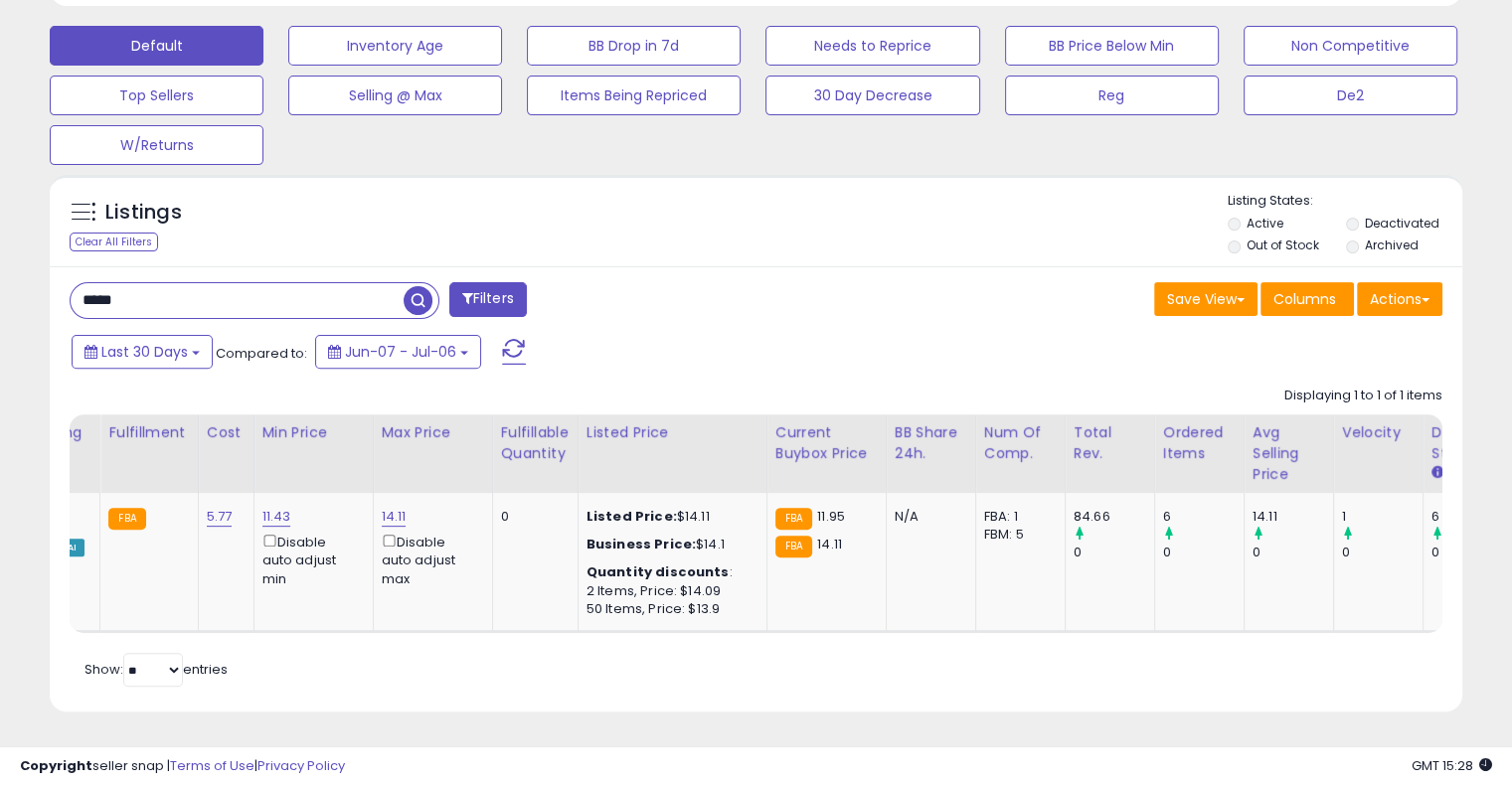 drag, startPoint x: 195, startPoint y: 282, endPoint x: 0, endPoint y: 301, distance: 195.92345 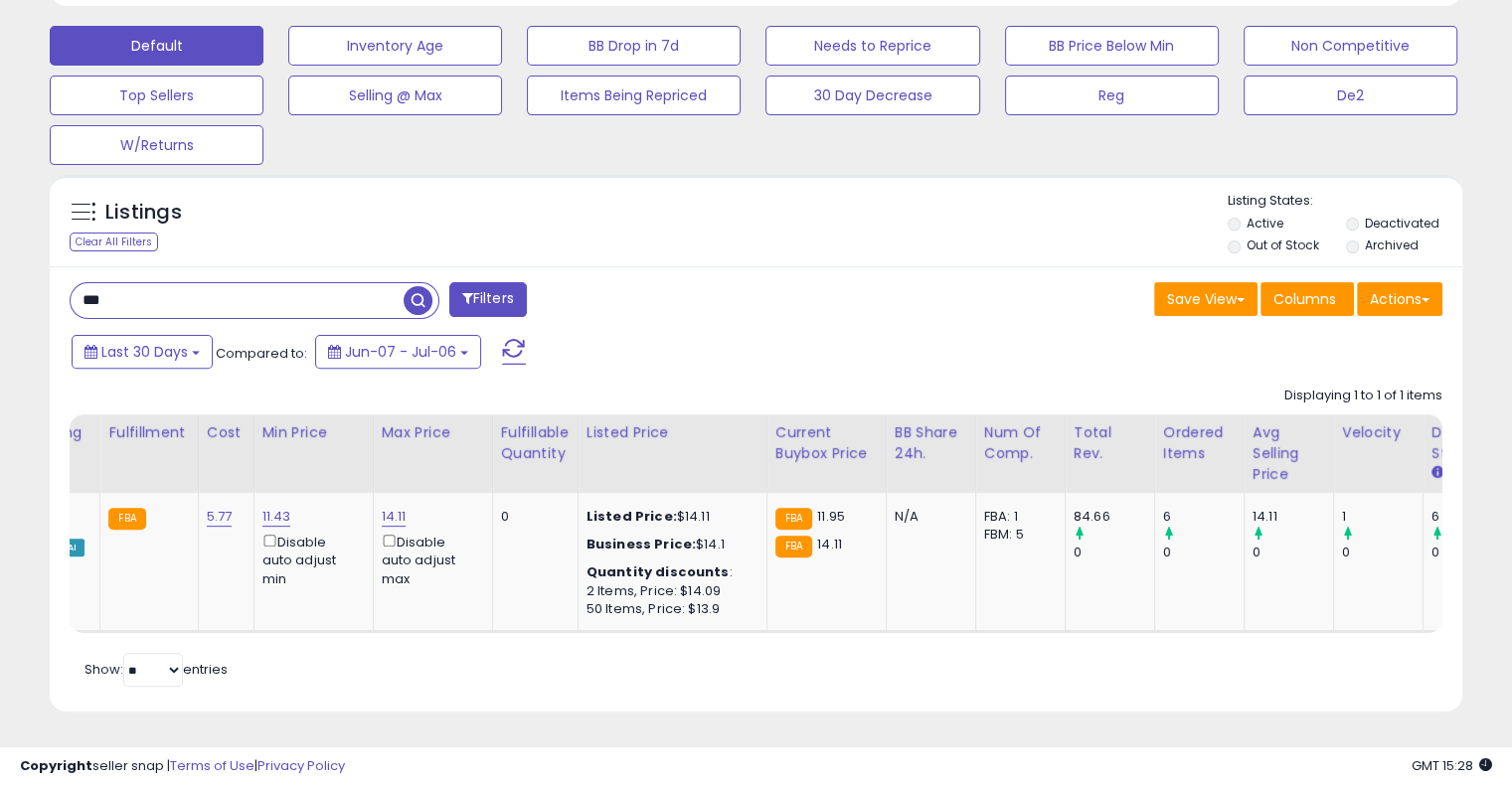 click at bounding box center (418, 300) 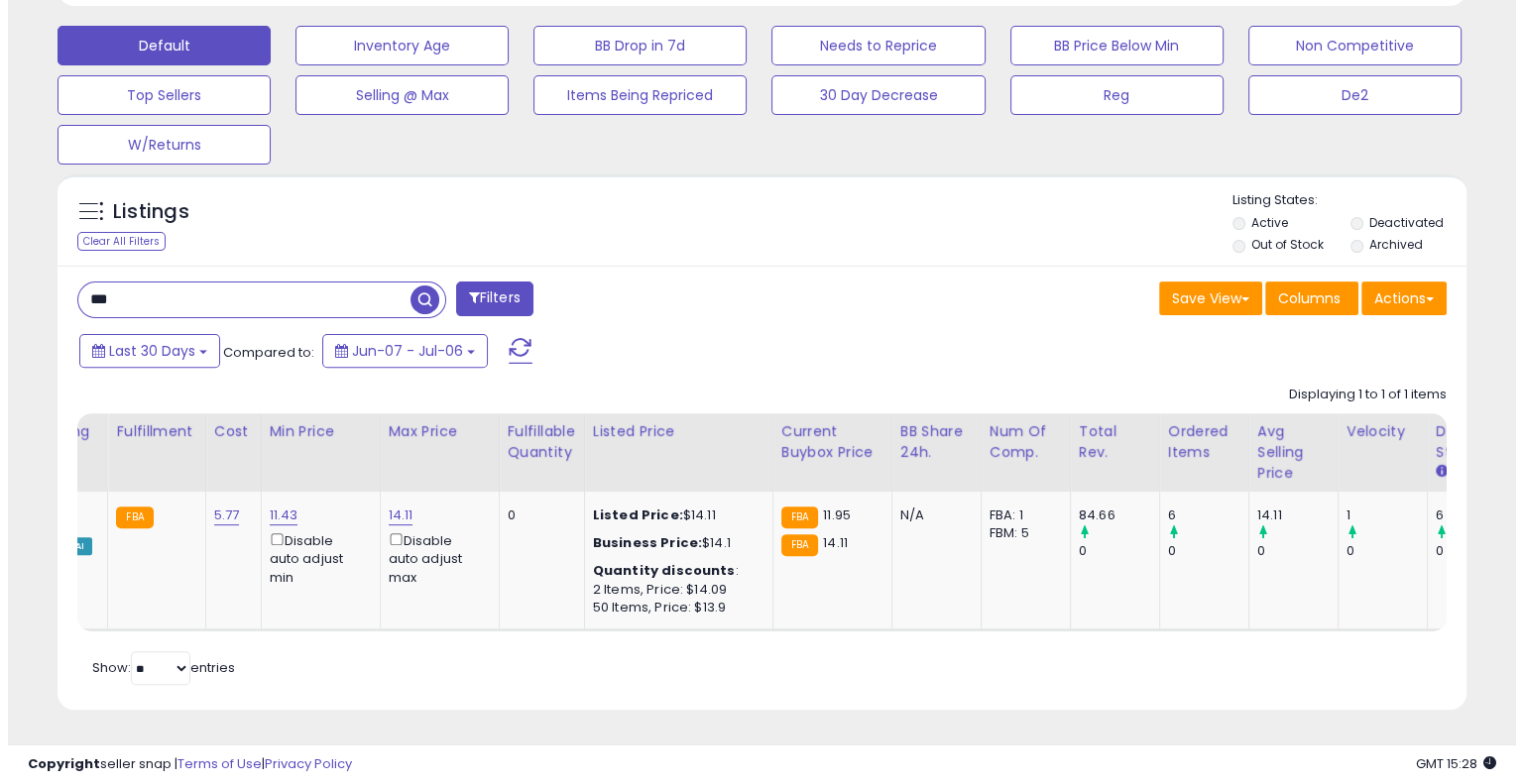 scroll, scrollTop: 474, scrollLeft: 0, axis: vertical 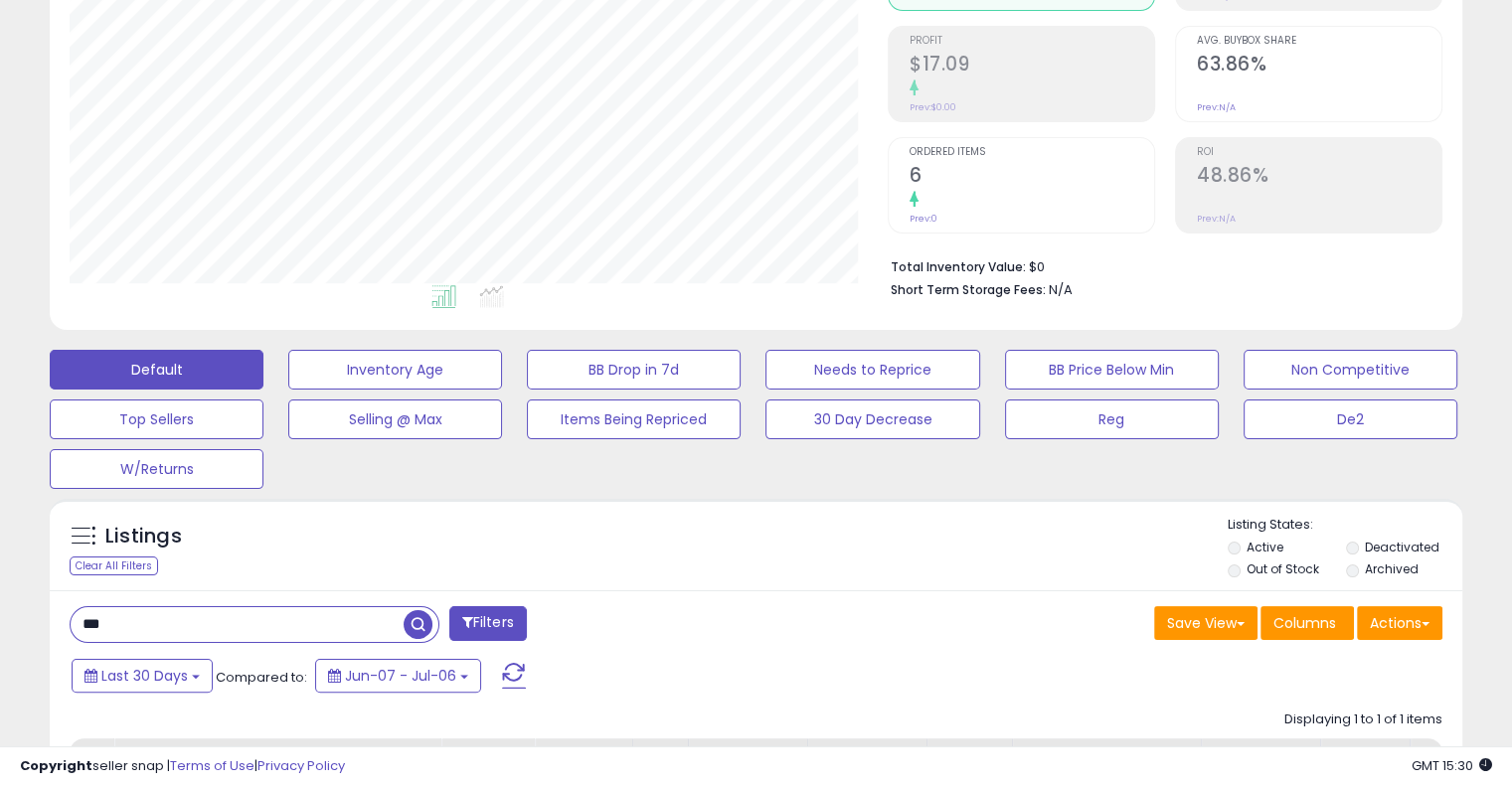drag, startPoint x: 135, startPoint y: 617, endPoint x: 0, endPoint y: 641, distance: 137.11674 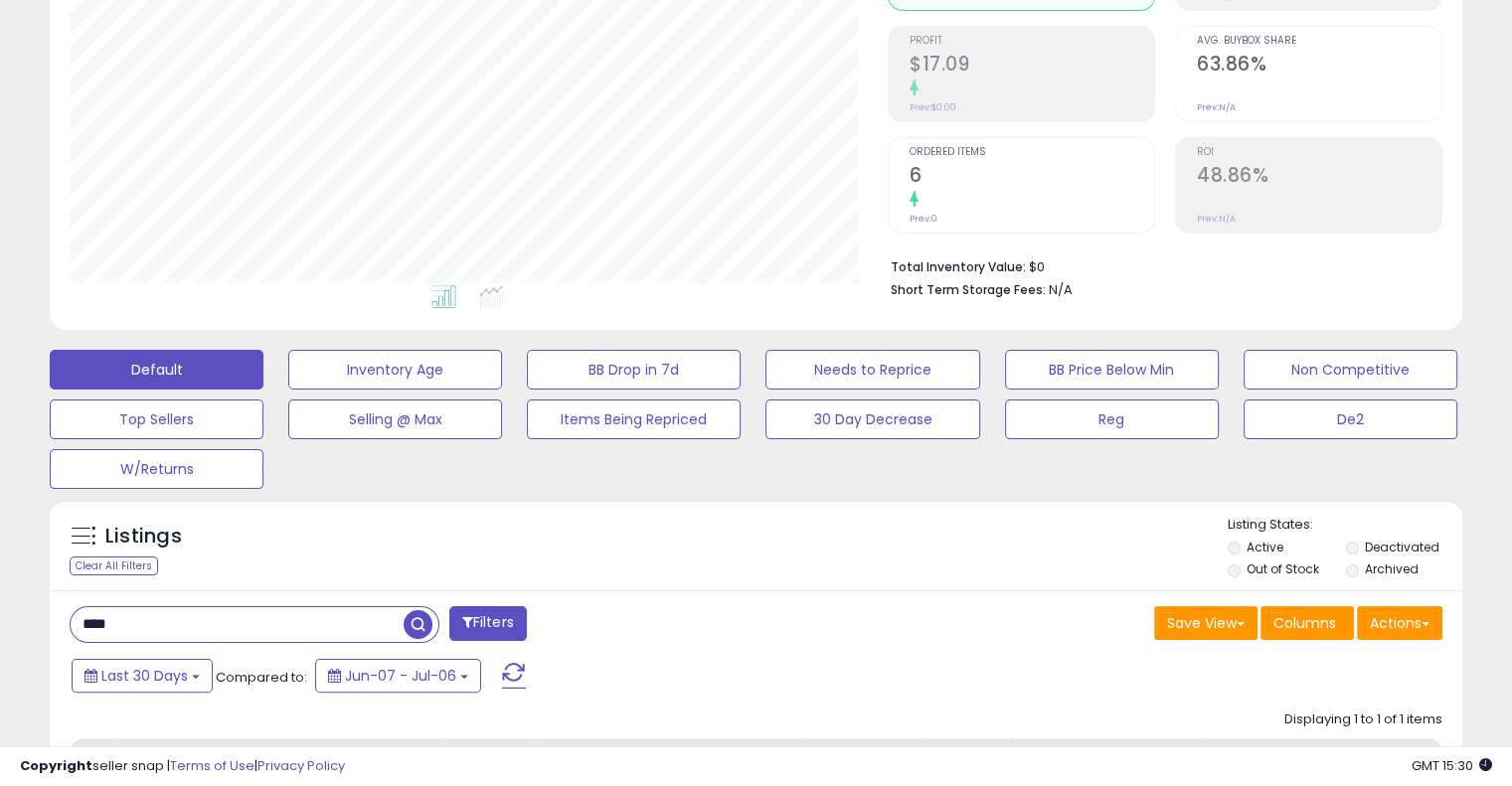 click at bounding box center (418, 624) 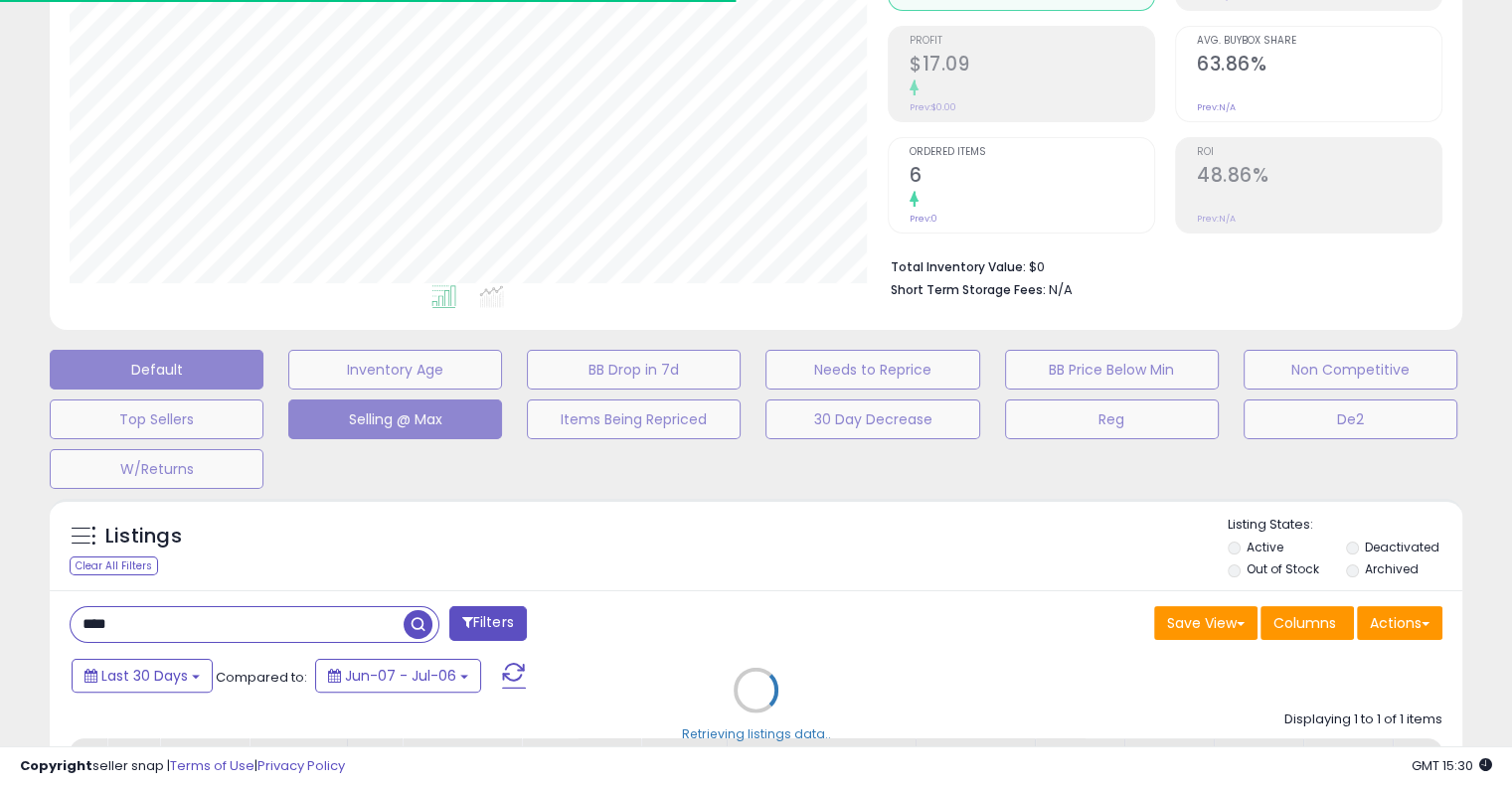 scroll, scrollTop: 406, scrollLeft: 817, axis: both 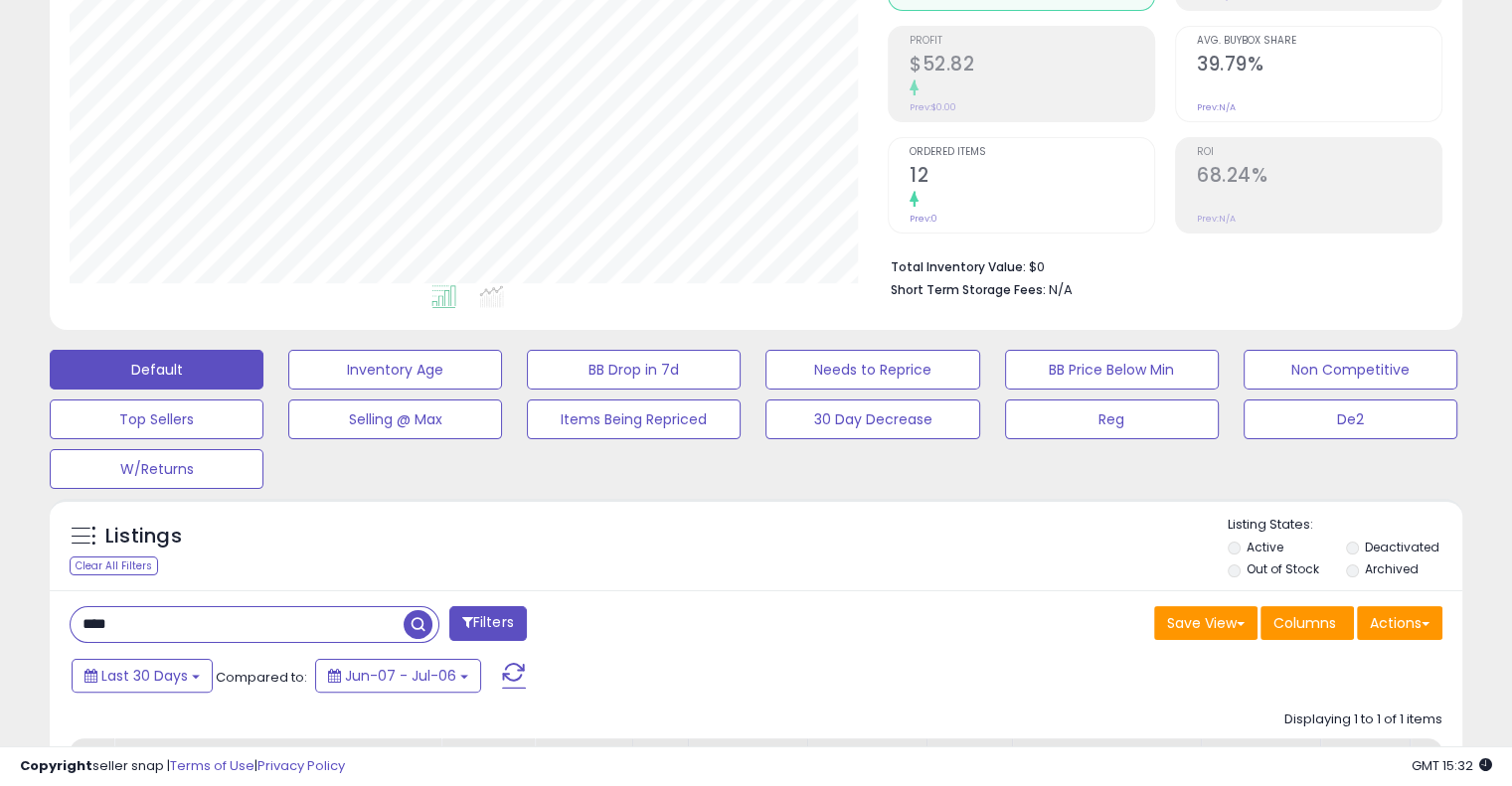 drag, startPoint x: 198, startPoint y: 633, endPoint x: 0, endPoint y: 648, distance: 198.56737 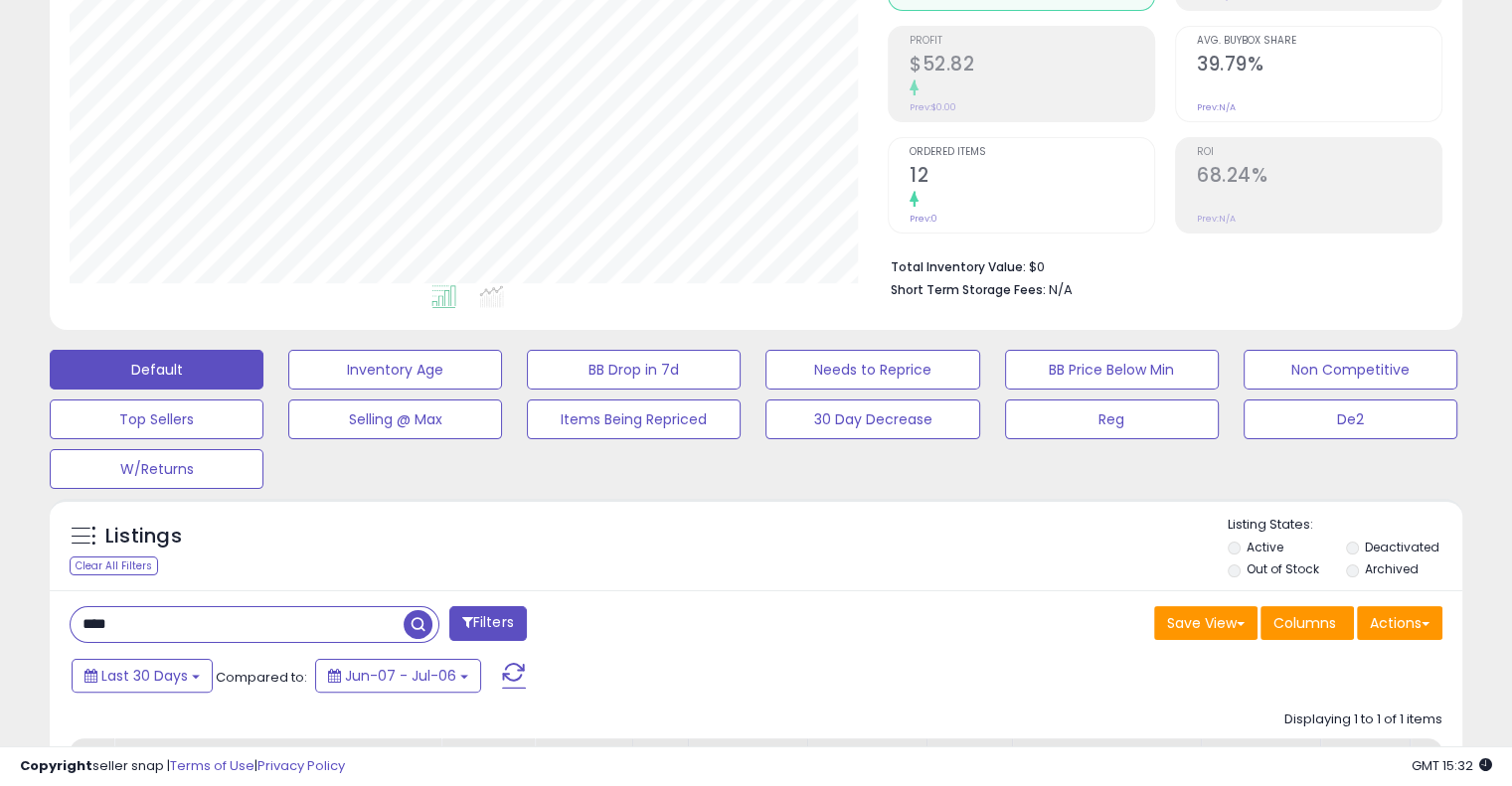 paste on "***" 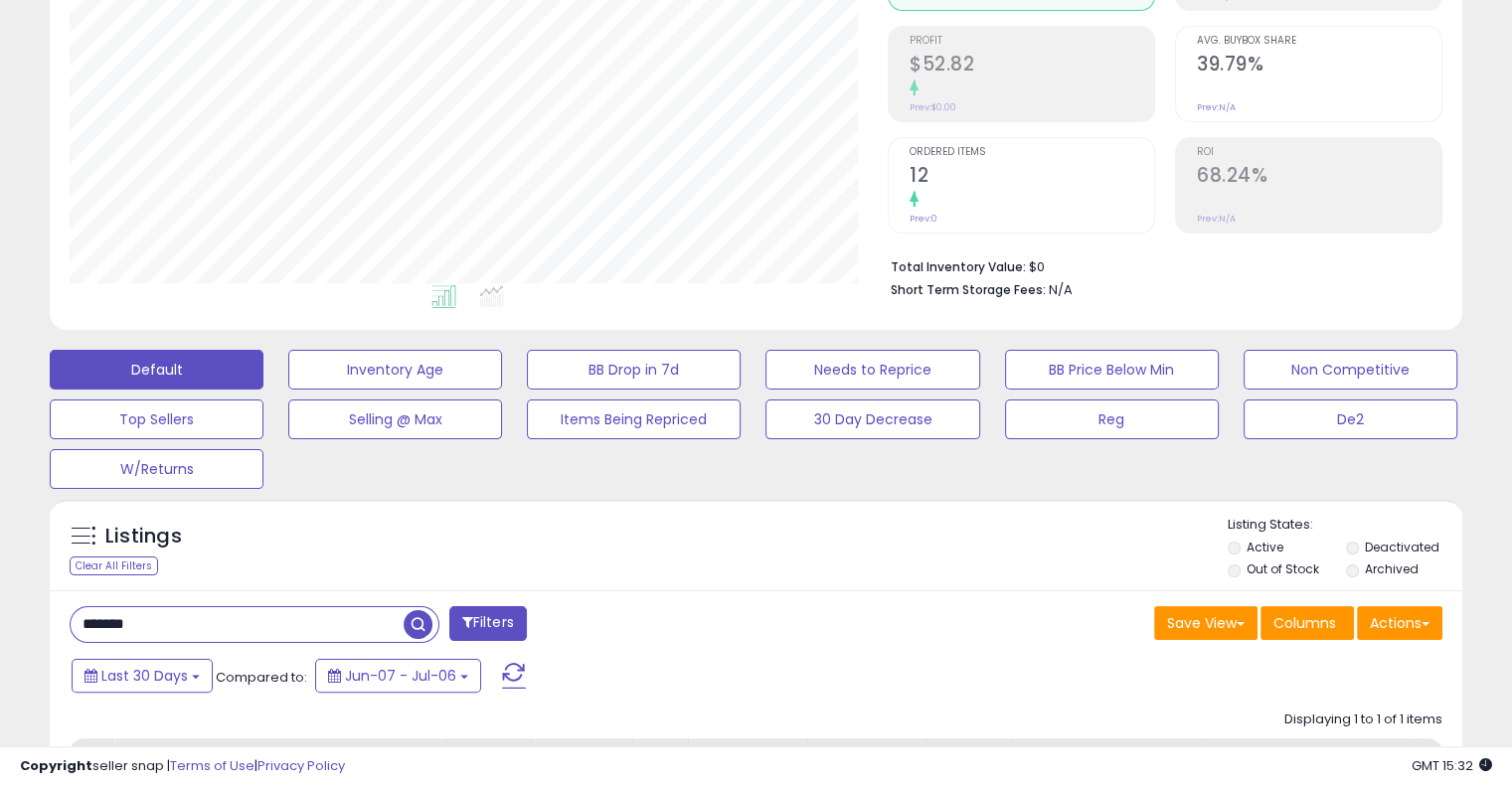 click at bounding box center (418, 624) 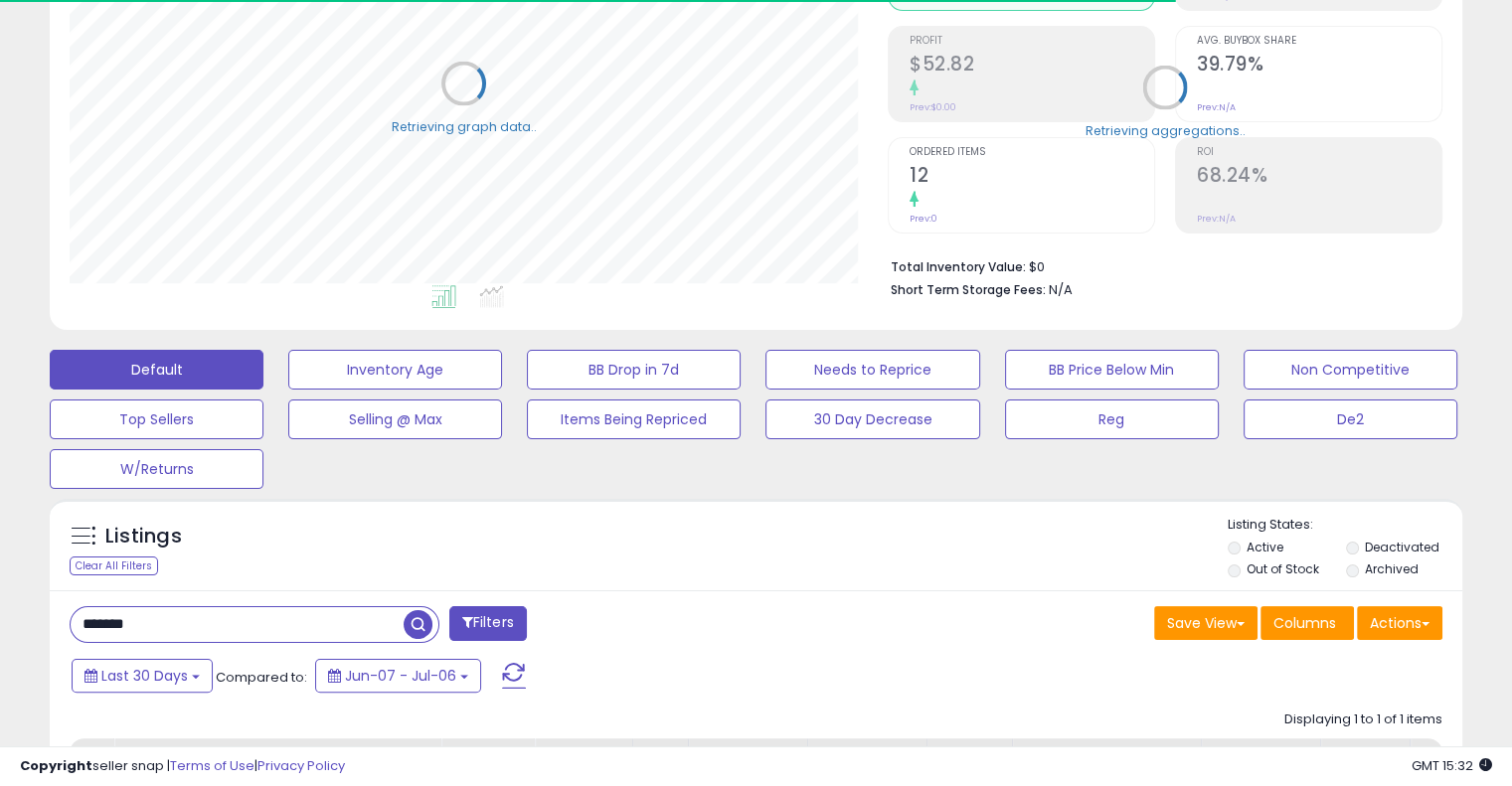 scroll, scrollTop: 406, scrollLeft: 817, axis: both 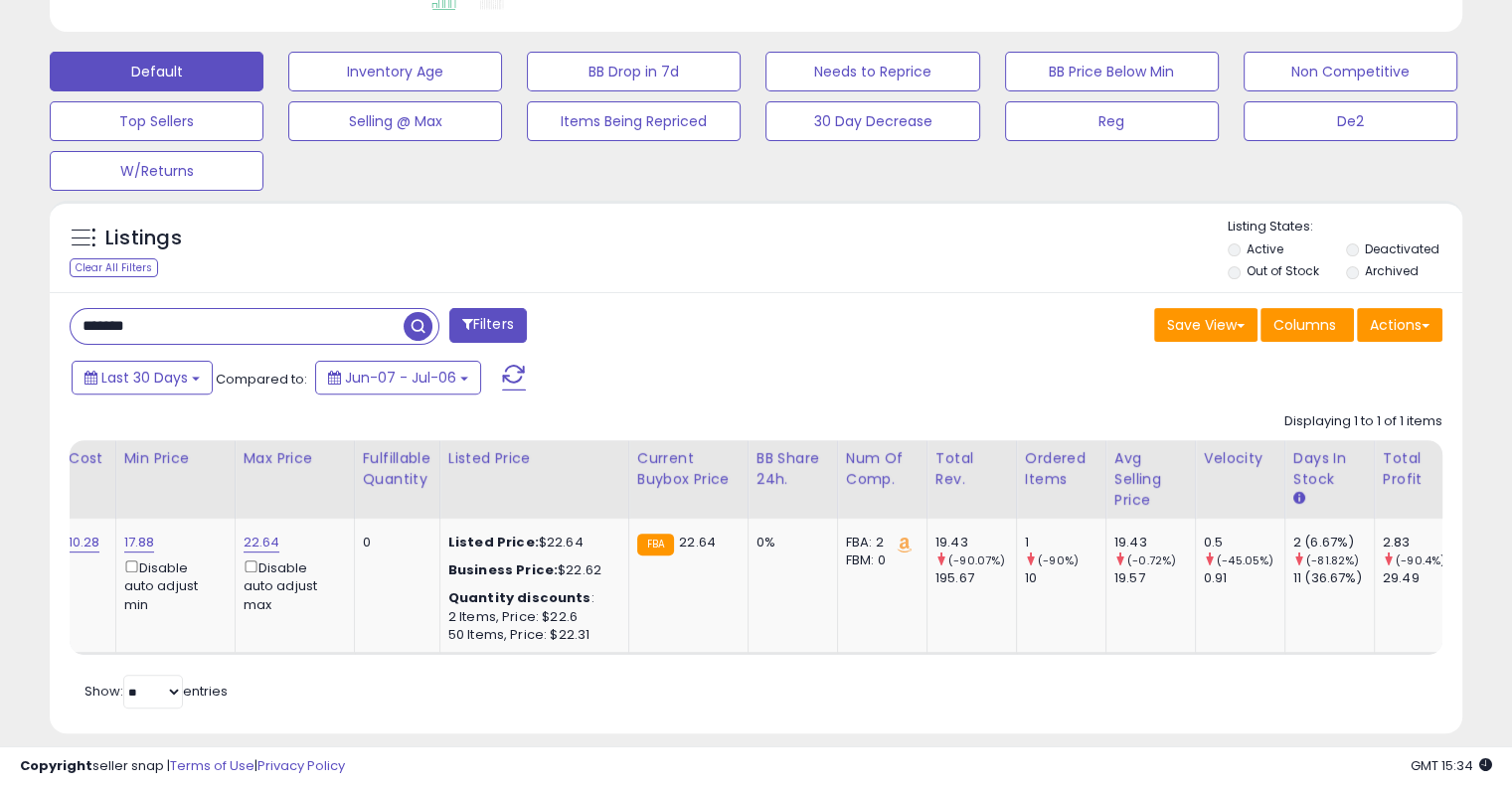 drag, startPoint x: 188, startPoint y: 327, endPoint x: 30, endPoint y: 333, distance: 158.11388 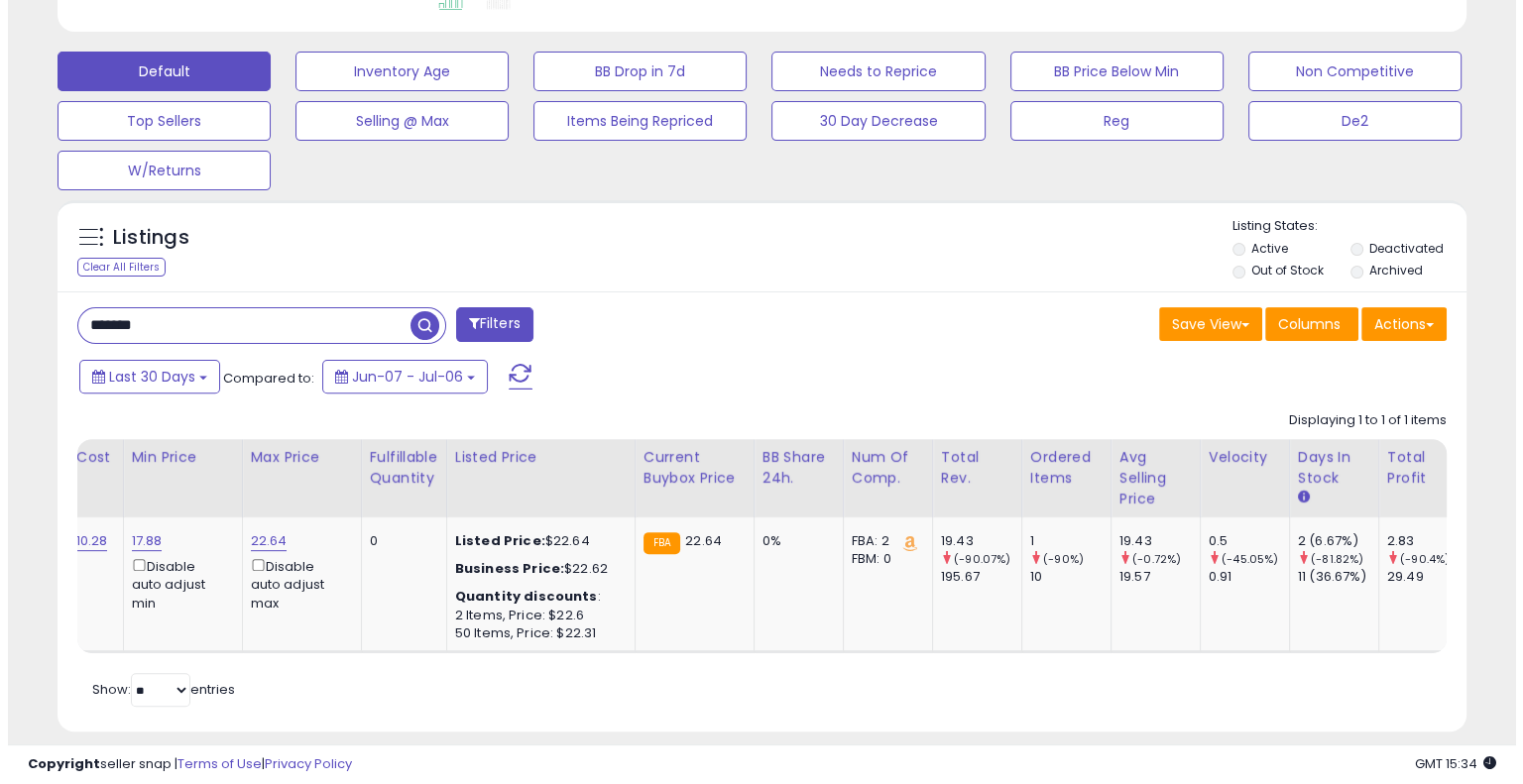 scroll, scrollTop: 474, scrollLeft: 0, axis: vertical 